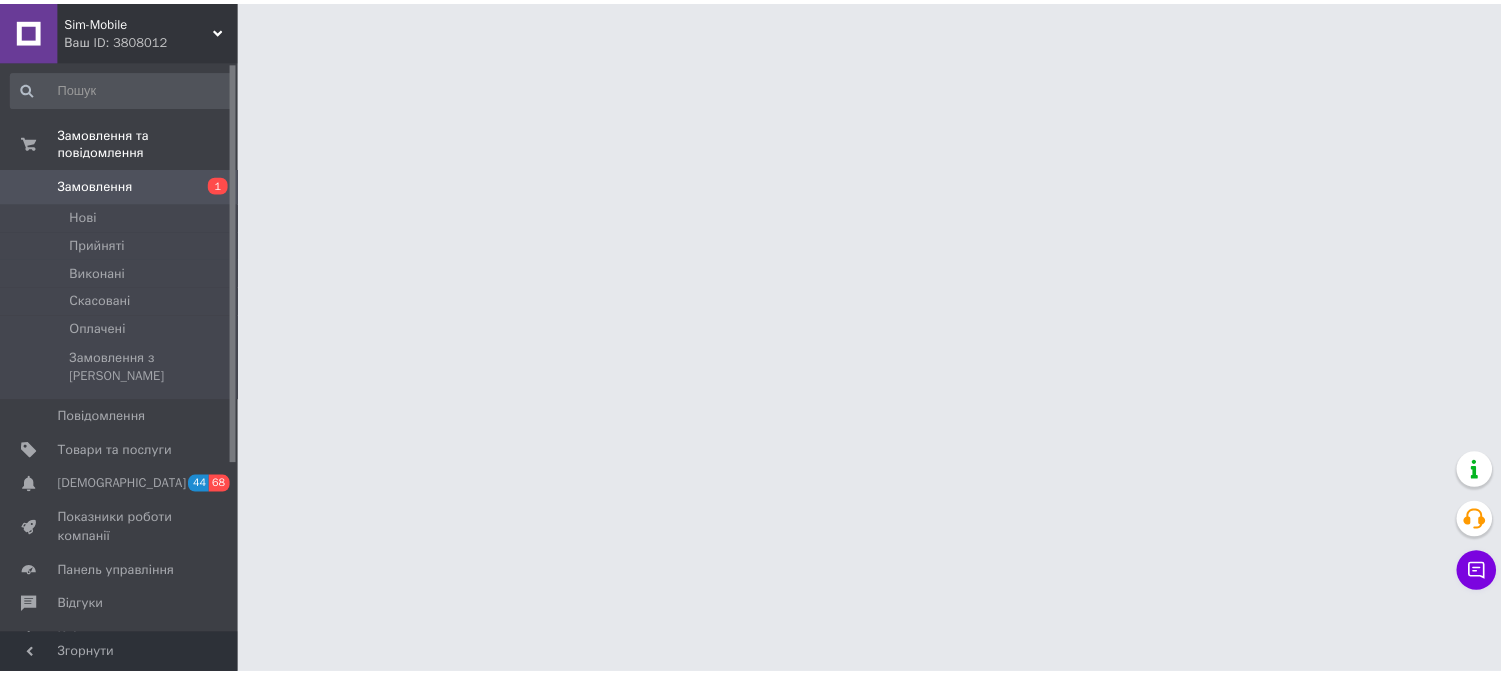 scroll, scrollTop: 0, scrollLeft: 0, axis: both 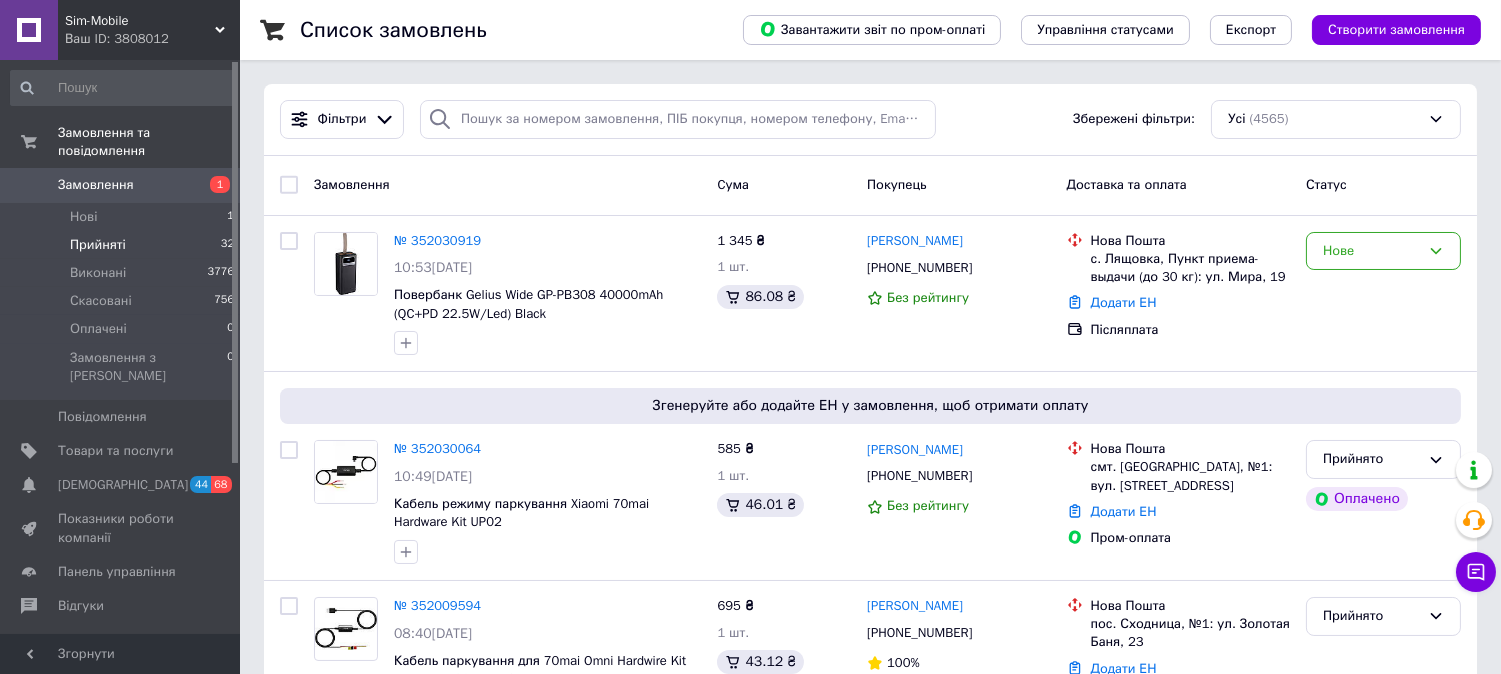 click on "Прийняті 32" at bounding box center [123, 245] 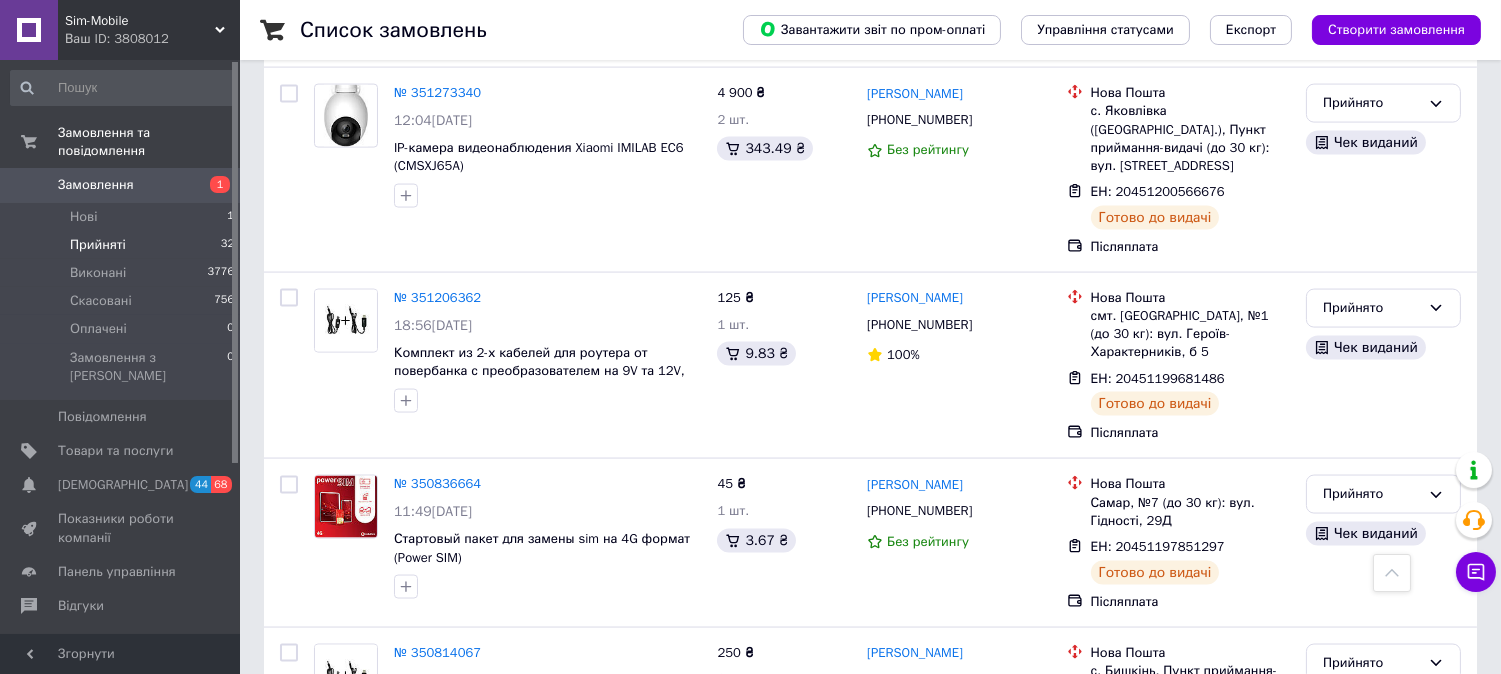 scroll, scrollTop: 5744, scrollLeft: 0, axis: vertical 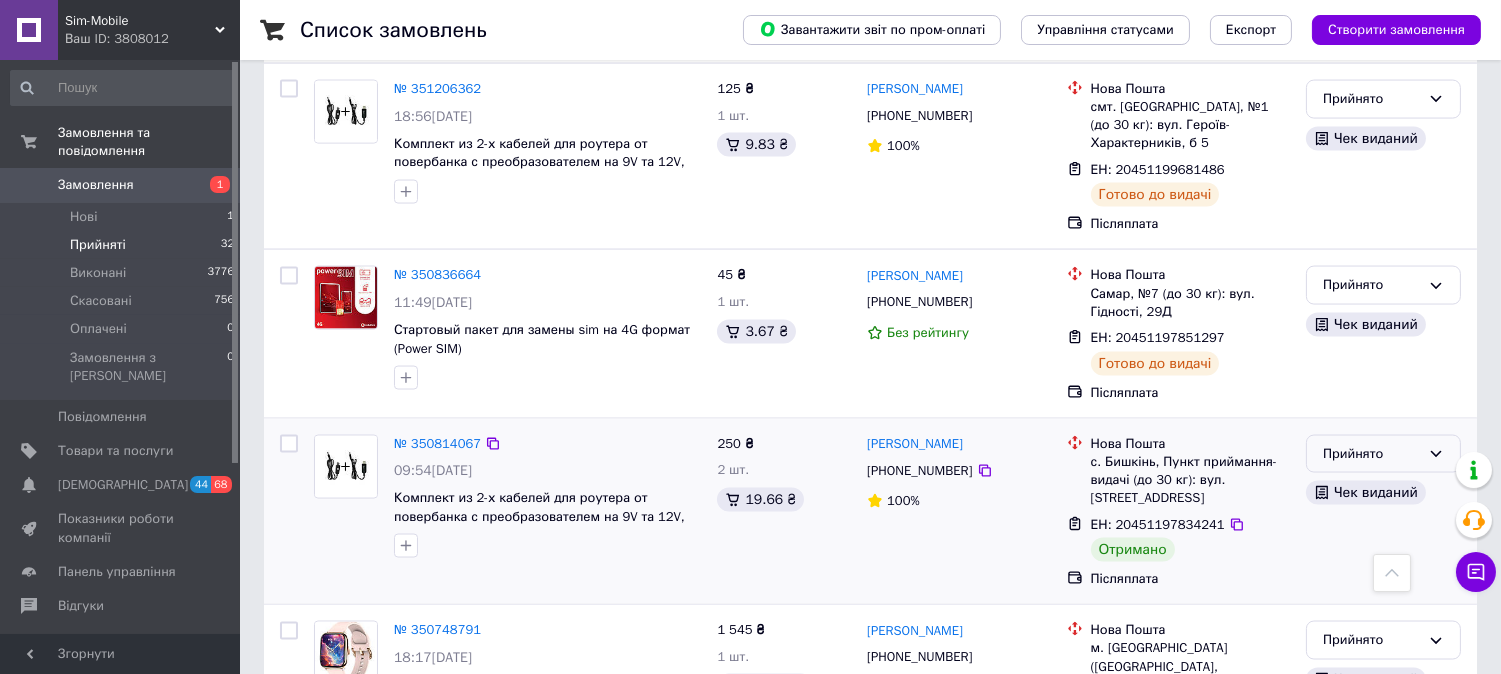 click on "Прийнято" at bounding box center [1371, 454] 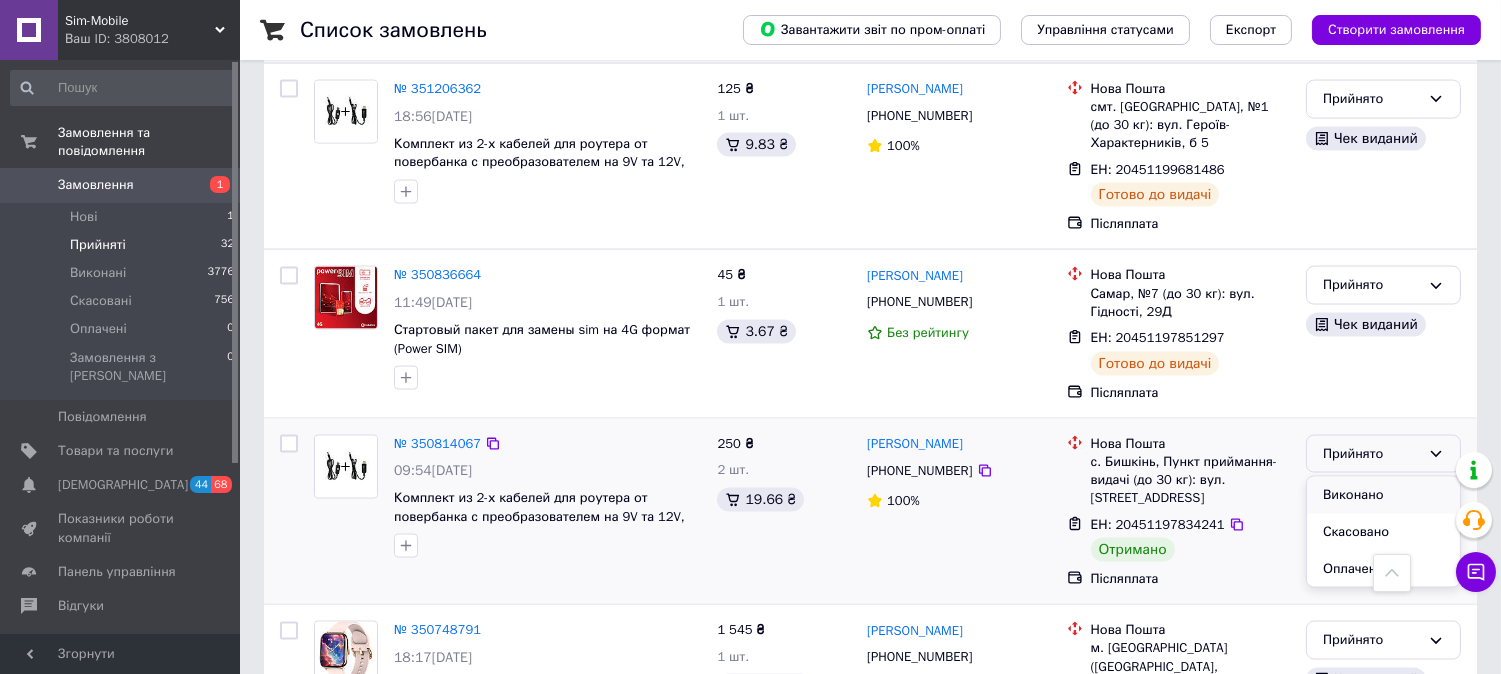 click on "Виконано" at bounding box center (1383, 495) 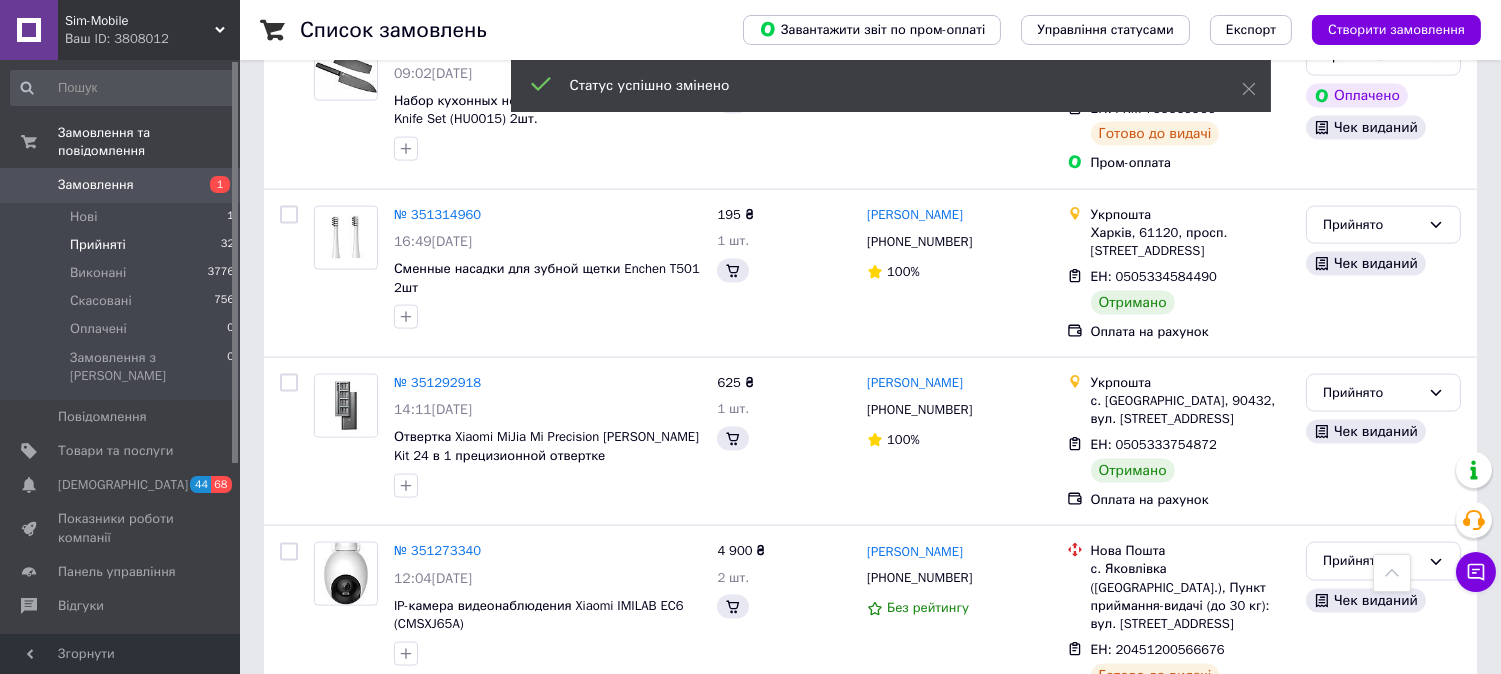 scroll, scrollTop: 4855, scrollLeft: 0, axis: vertical 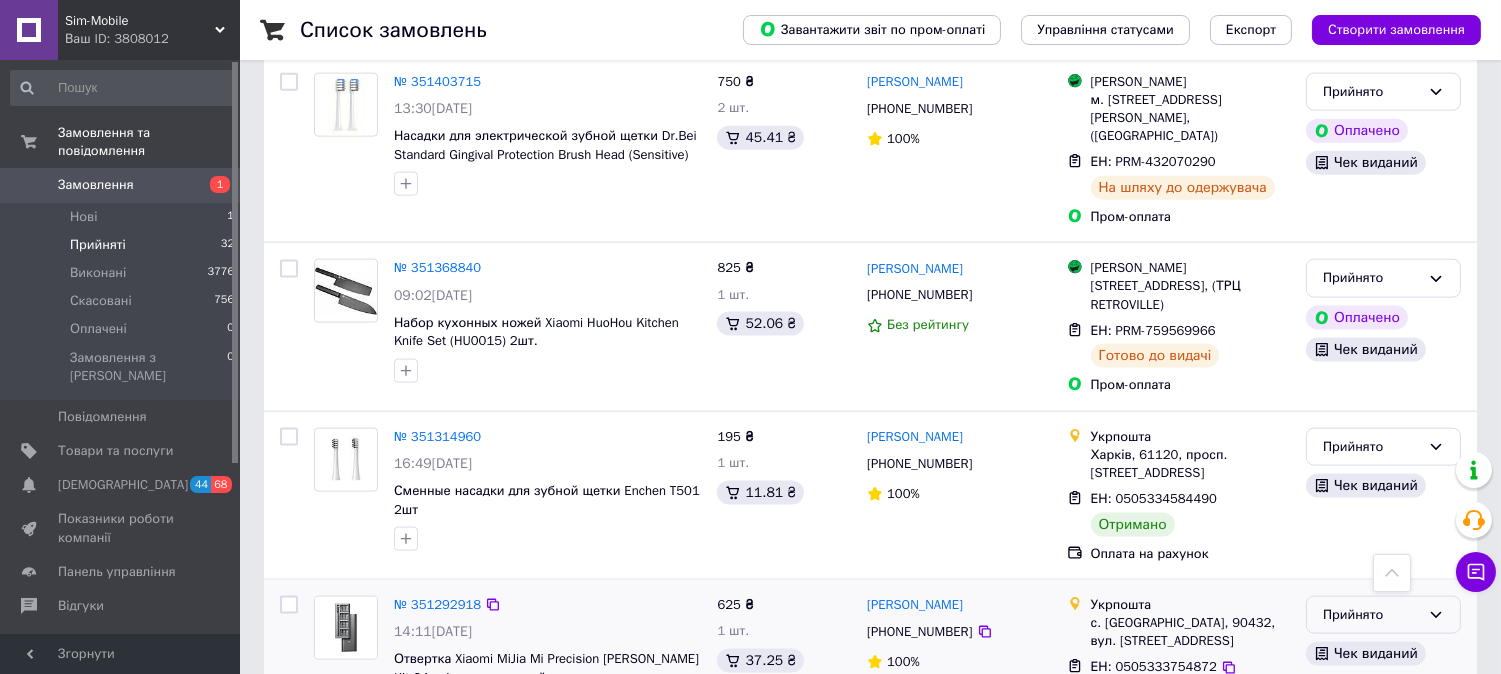 click on "Прийнято" at bounding box center [1371, 615] 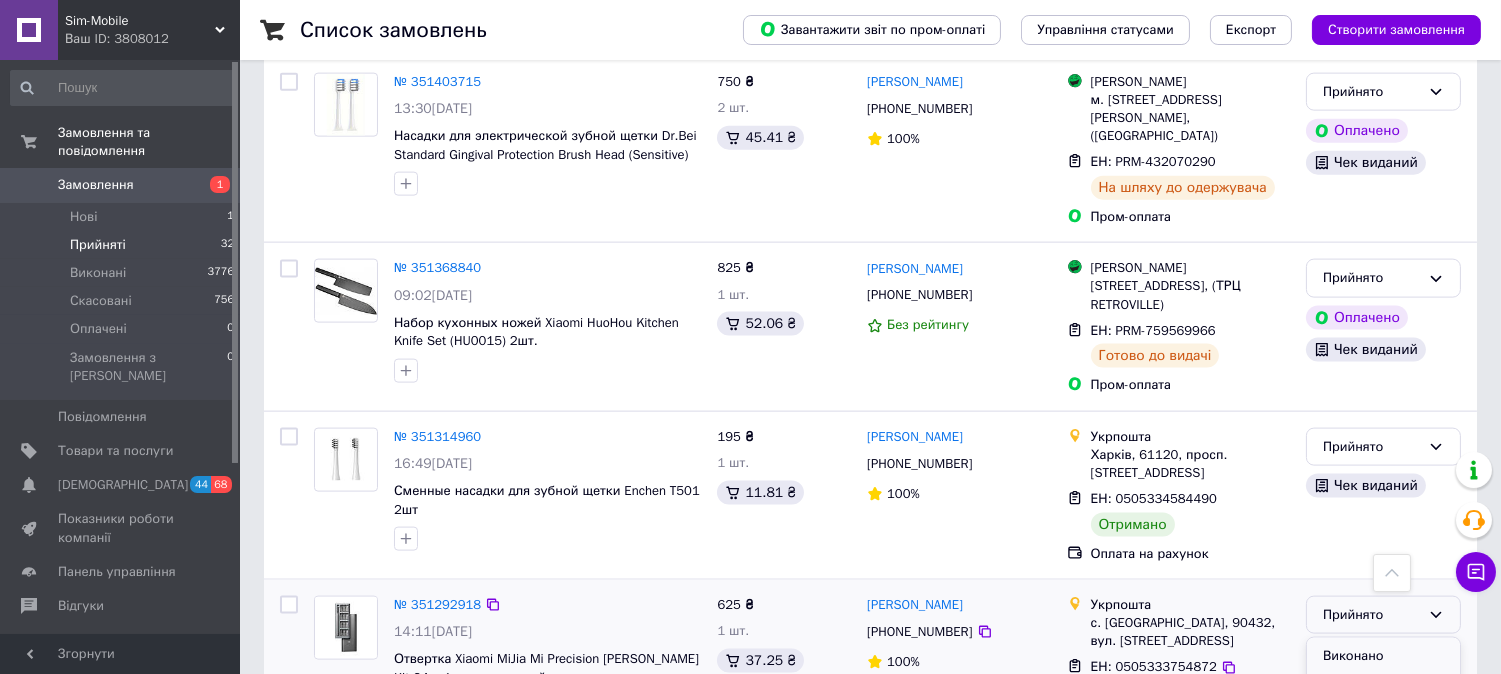 click on "Виконано" at bounding box center [1383, 656] 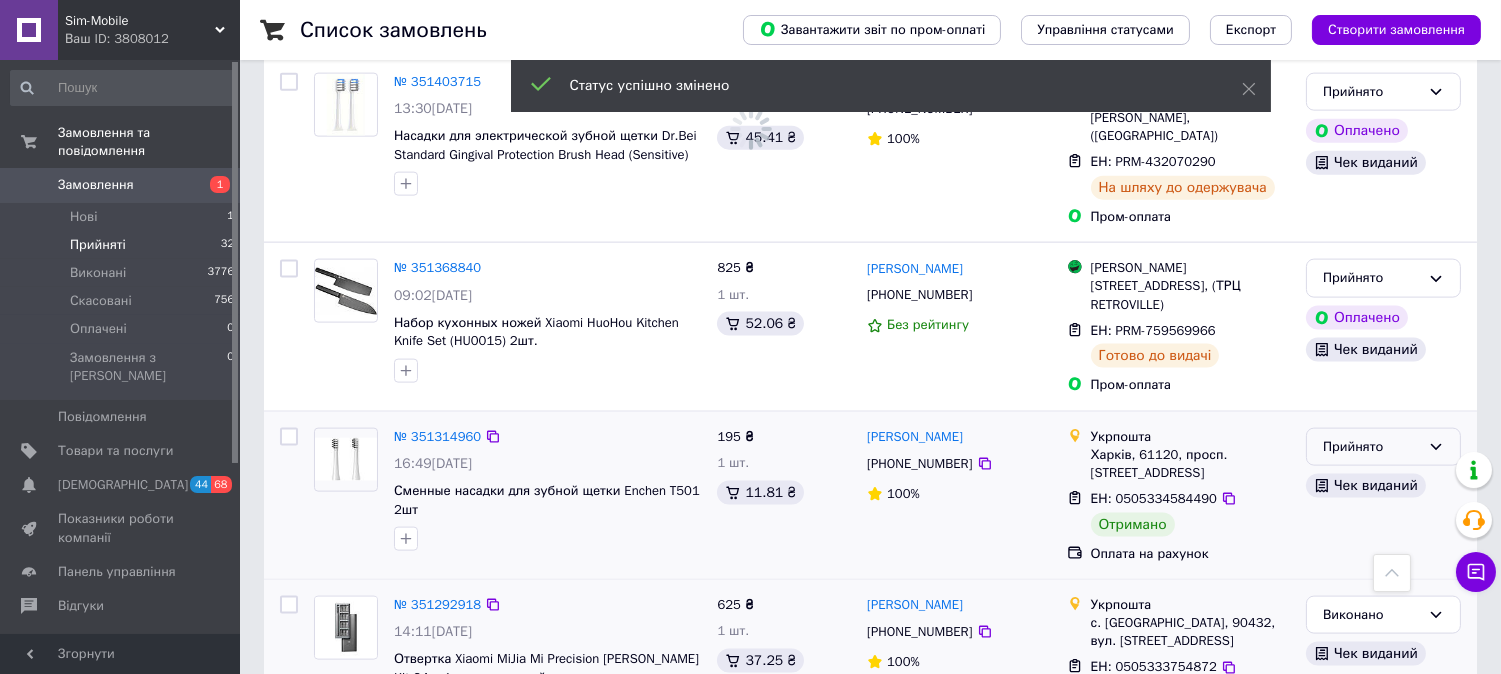 click on "Прийнято" at bounding box center [1371, 447] 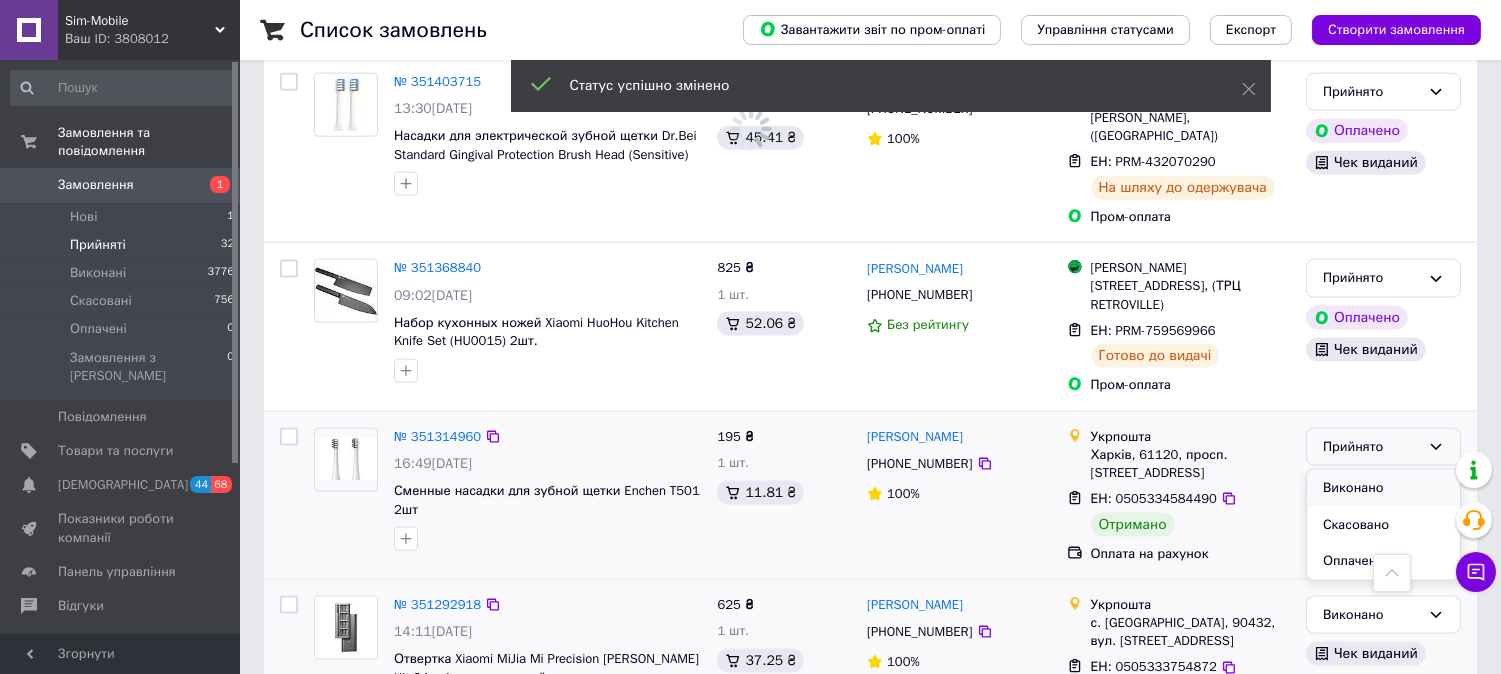 click on "Виконано" at bounding box center (1383, 488) 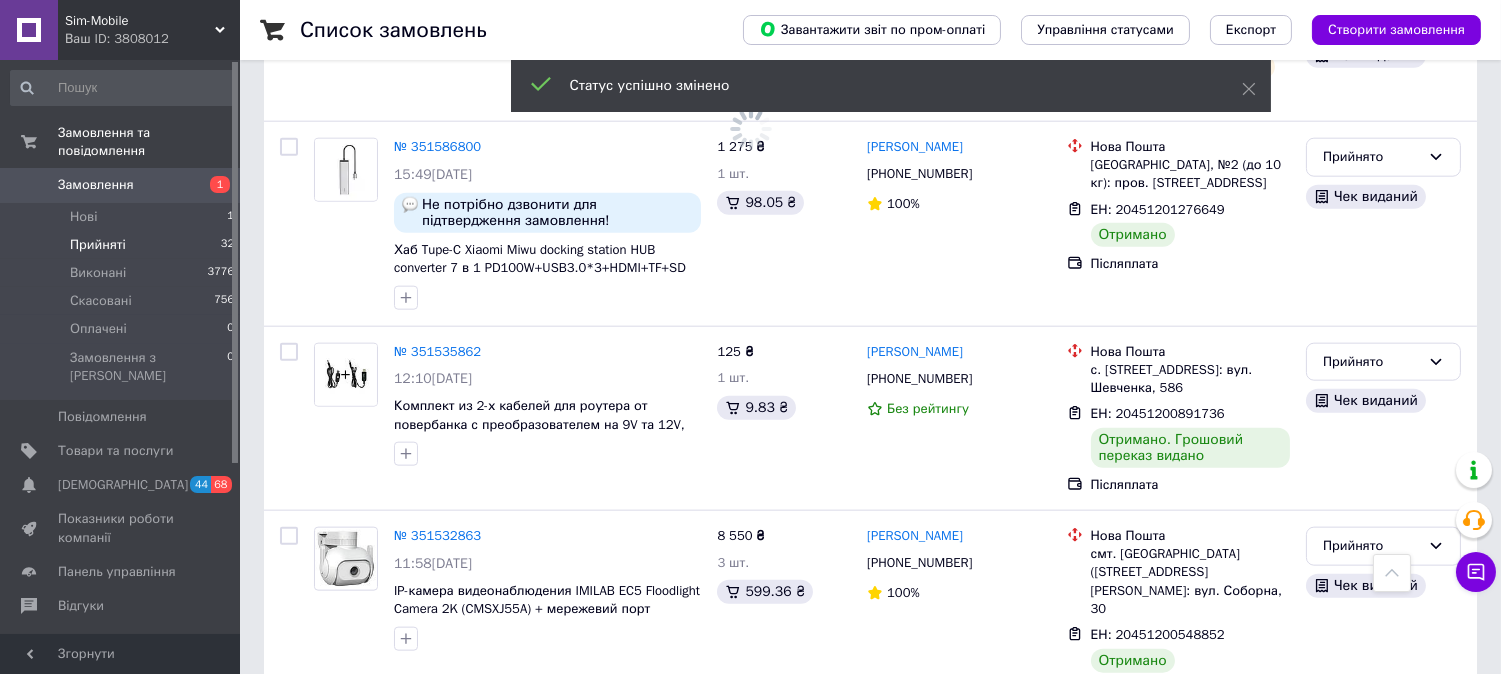 scroll, scrollTop: 4188, scrollLeft: 0, axis: vertical 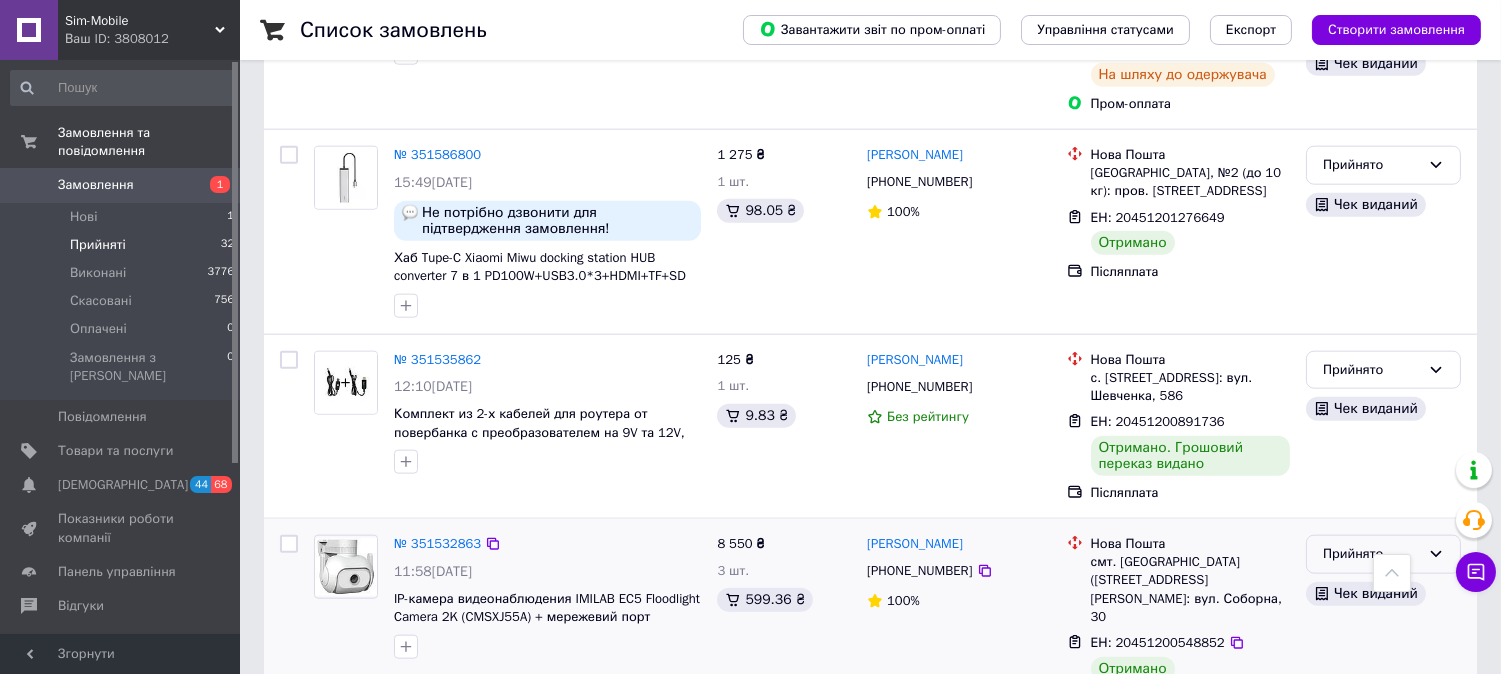click on "Прийнято" at bounding box center [1371, 554] 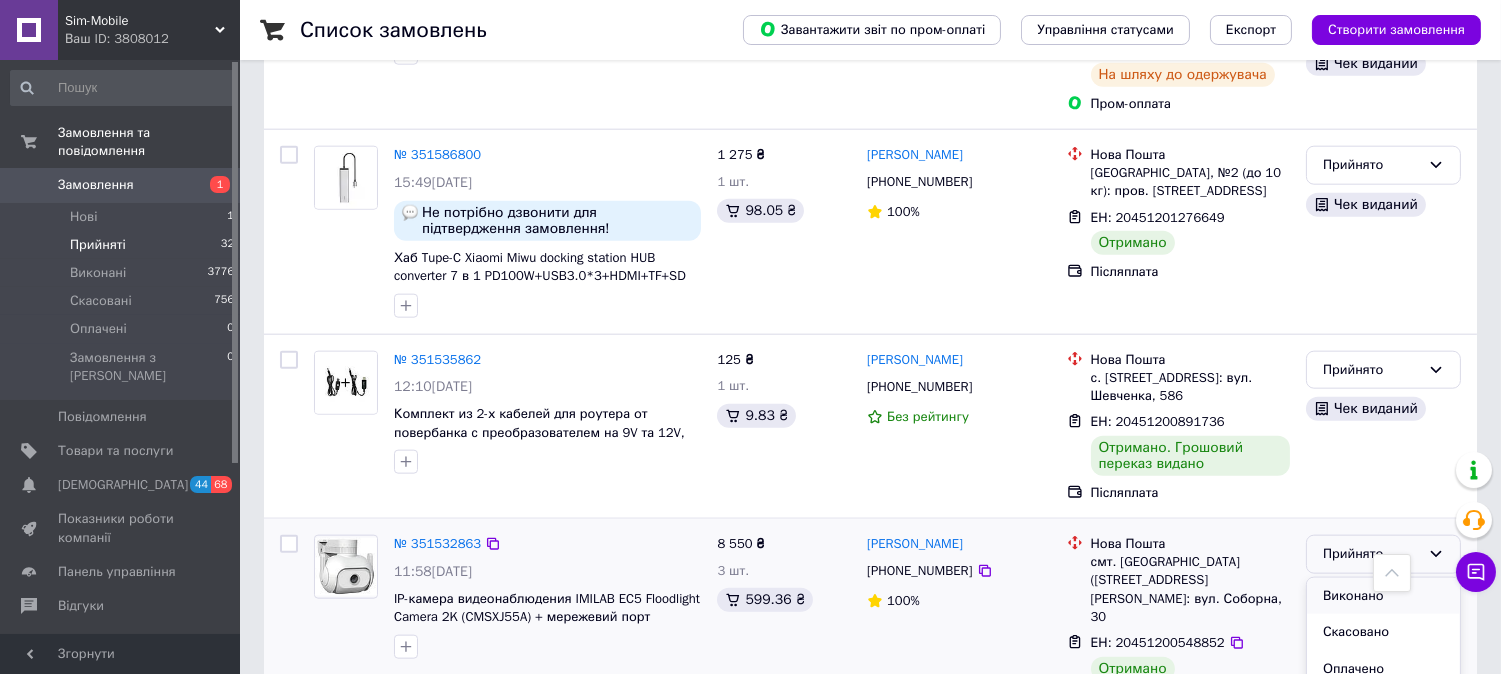 click on "Виконано" at bounding box center [1383, 596] 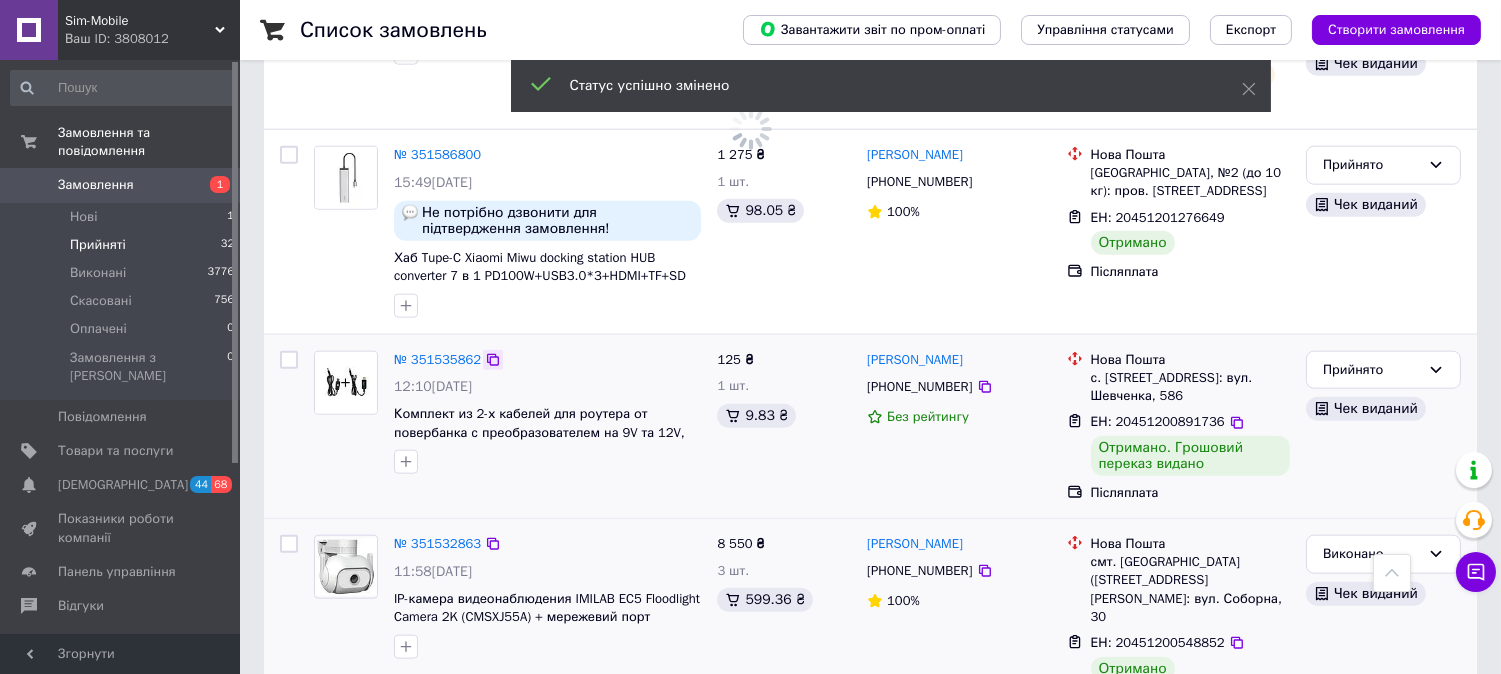click 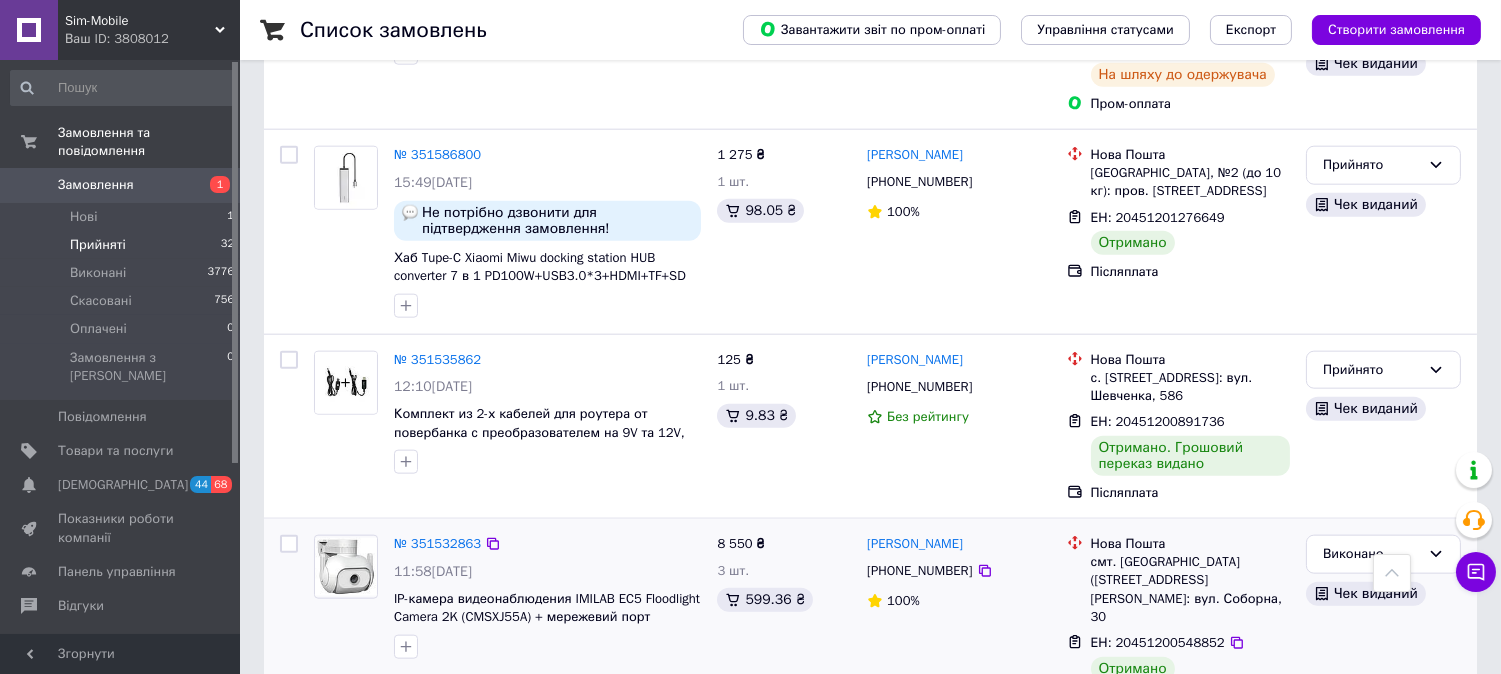 scroll, scrollTop: 4077, scrollLeft: 0, axis: vertical 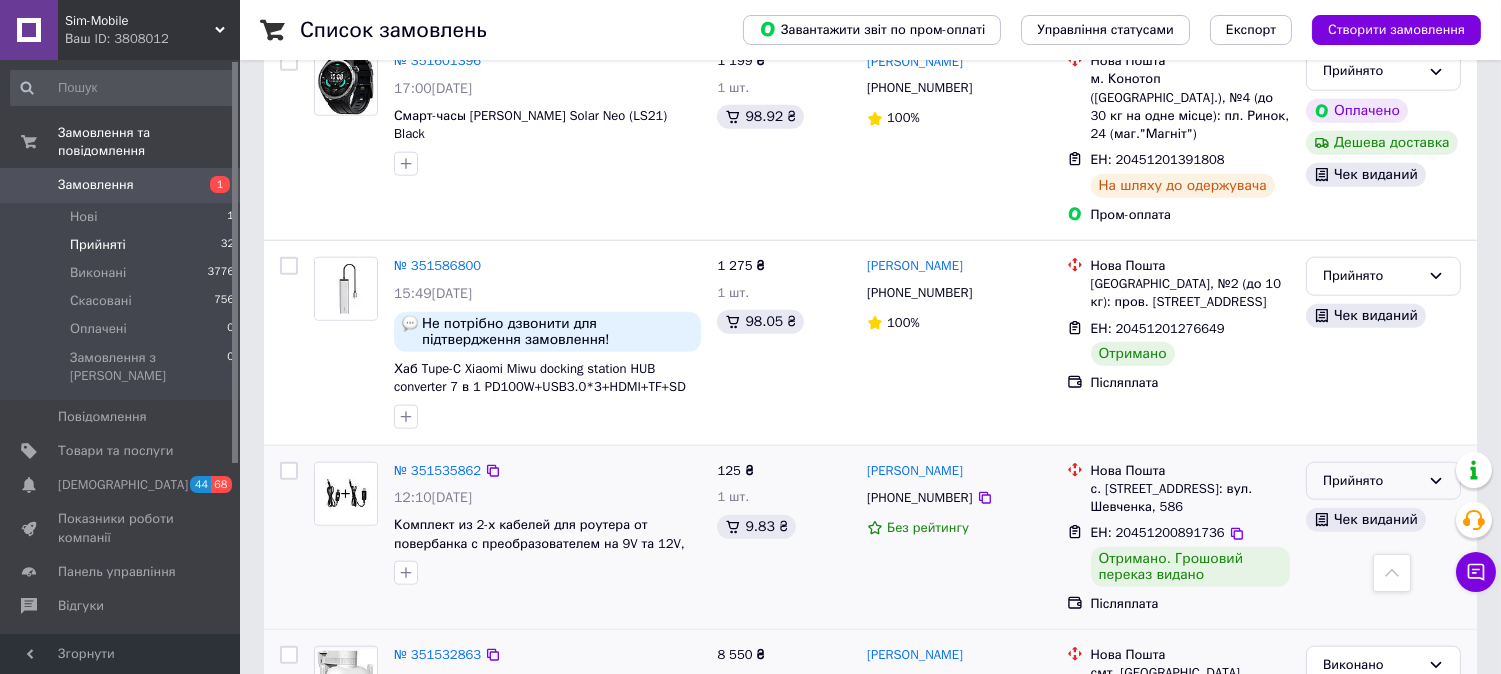 click on "Прийнято" at bounding box center [1371, 481] 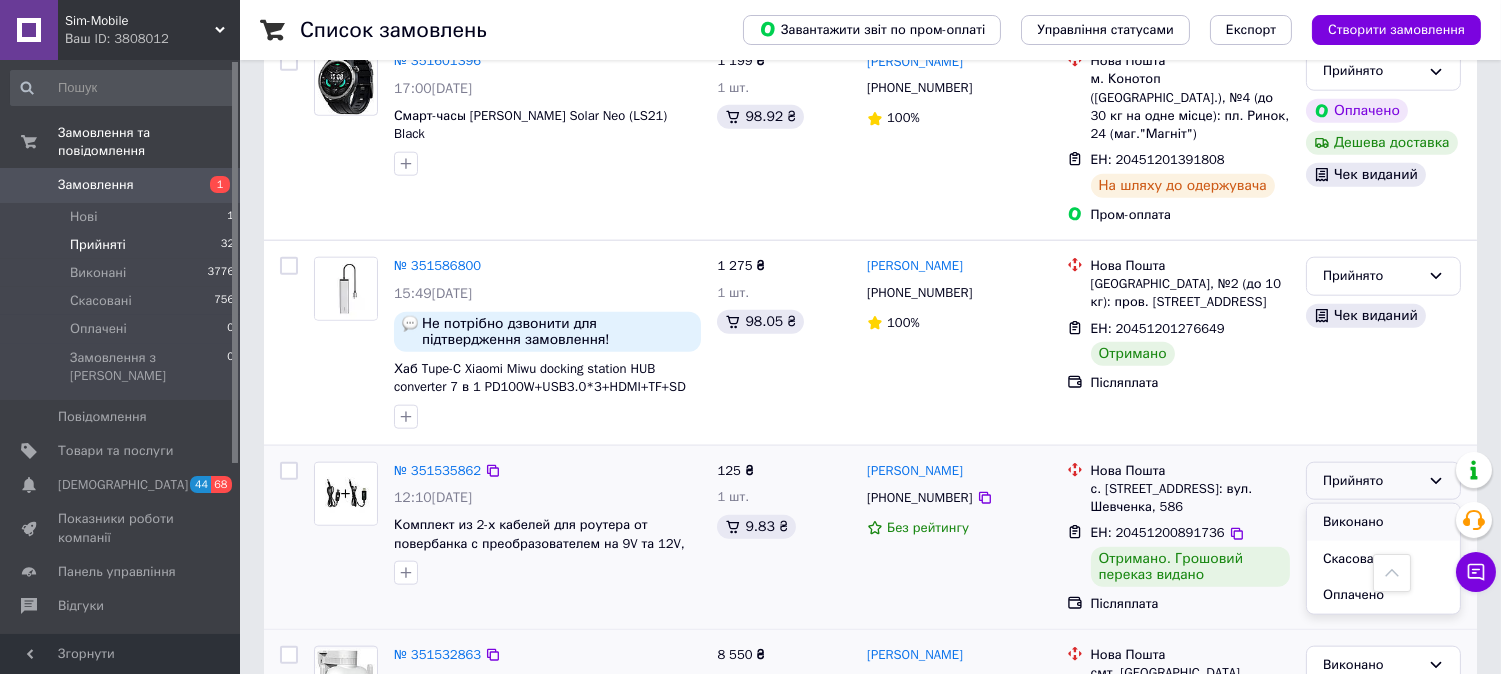 click on "Виконано" at bounding box center (1383, 522) 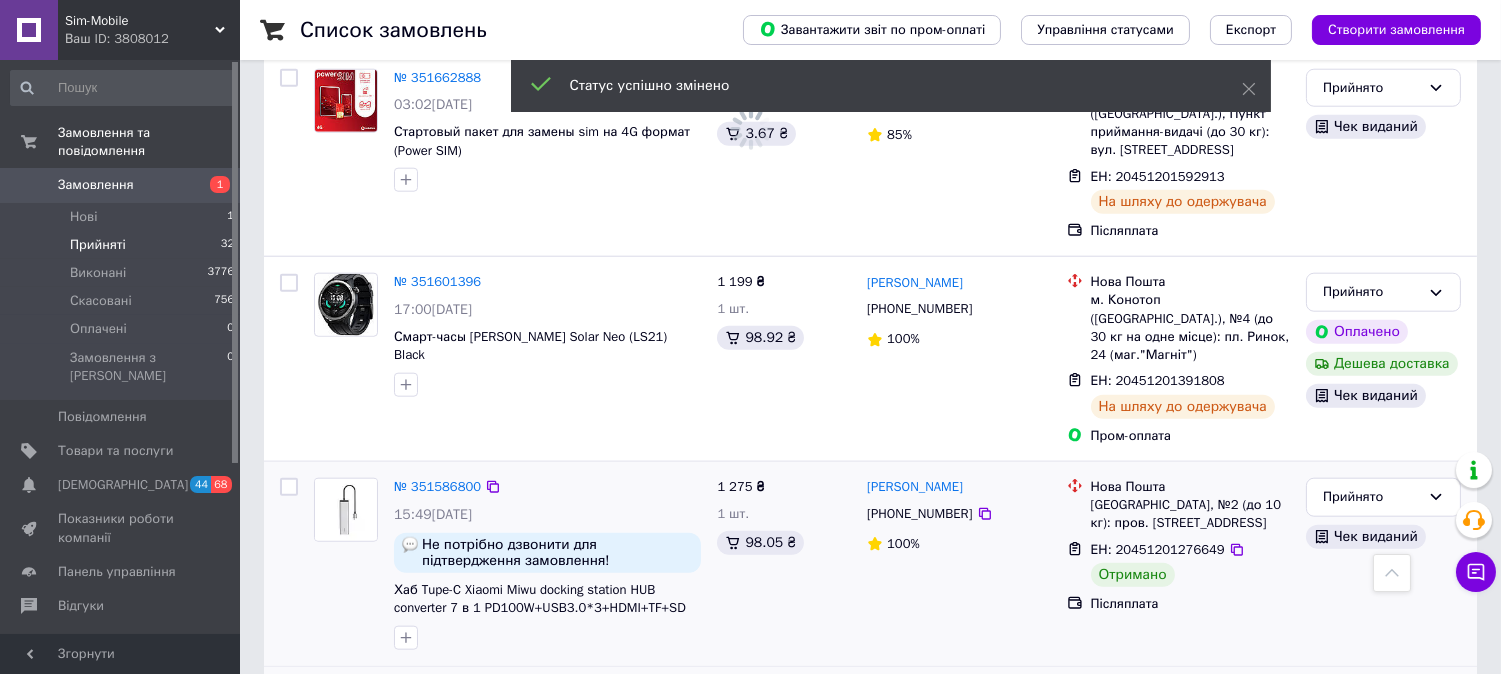 scroll, scrollTop: 3855, scrollLeft: 0, axis: vertical 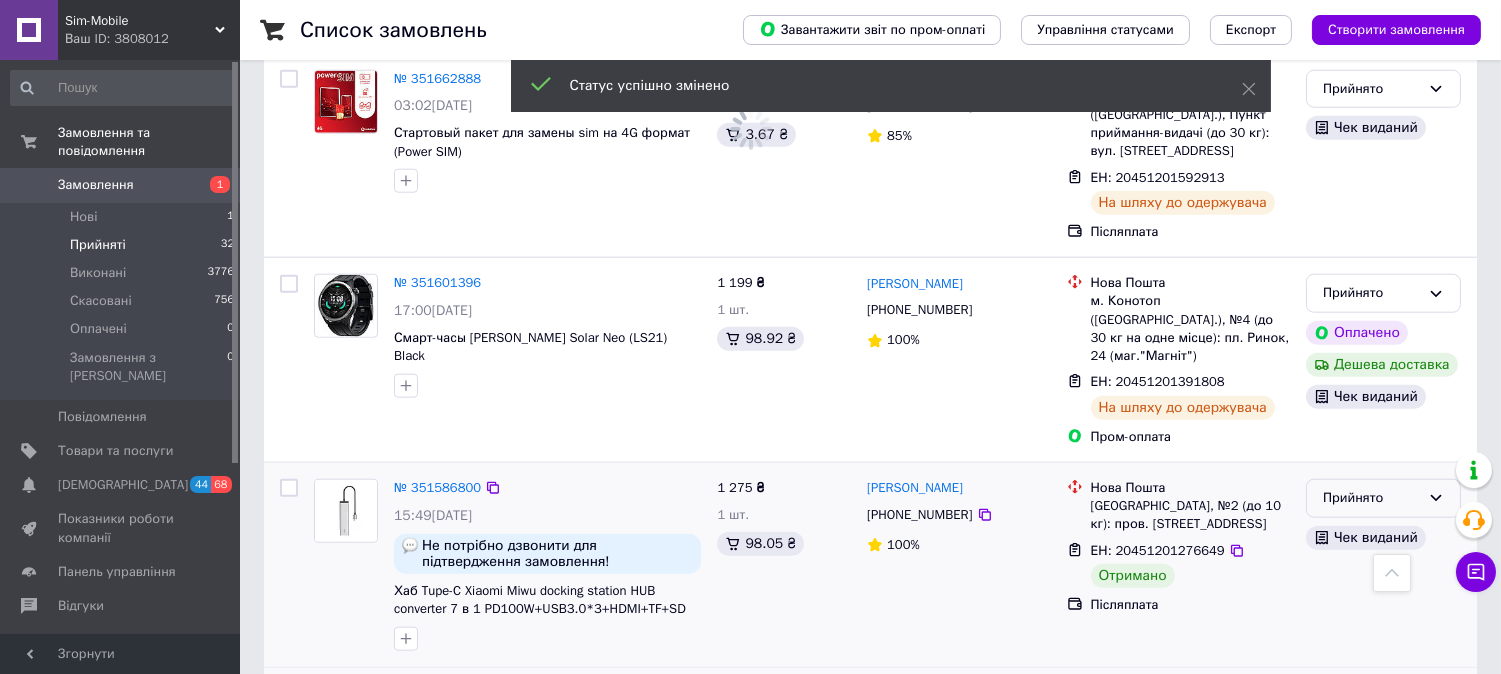 click on "Прийнято" at bounding box center [1371, 498] 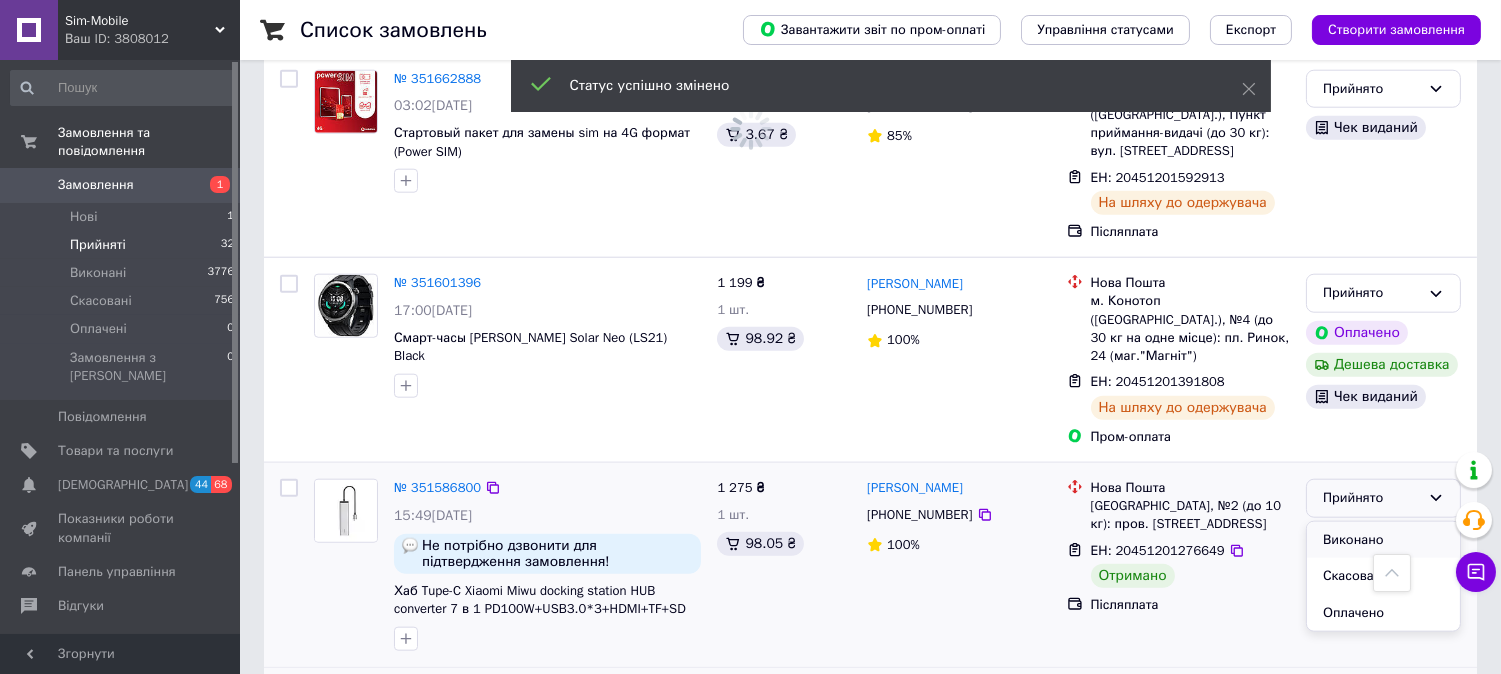 click on "Виконано" at bounding box center (1383, 540) 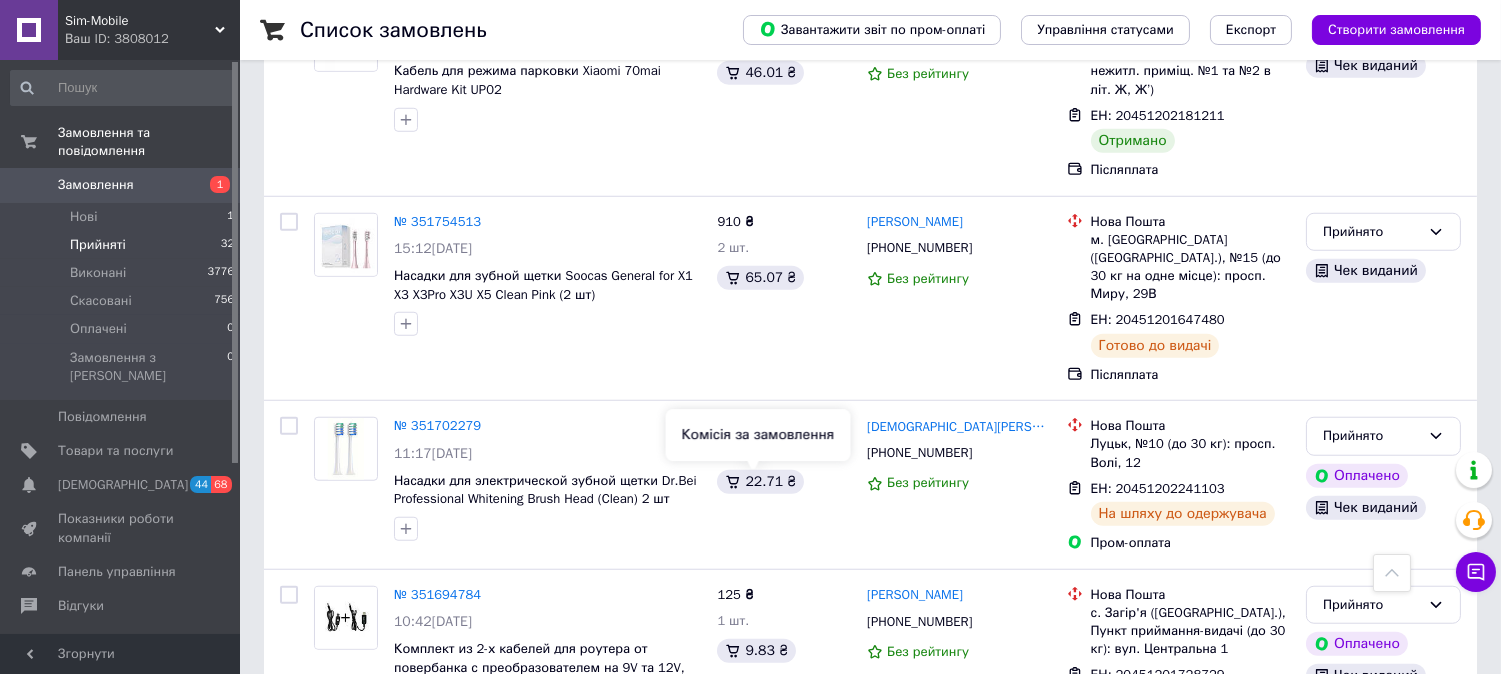 scroll, scrollTop: 2633, scrollLeft: 0, axis: vertical 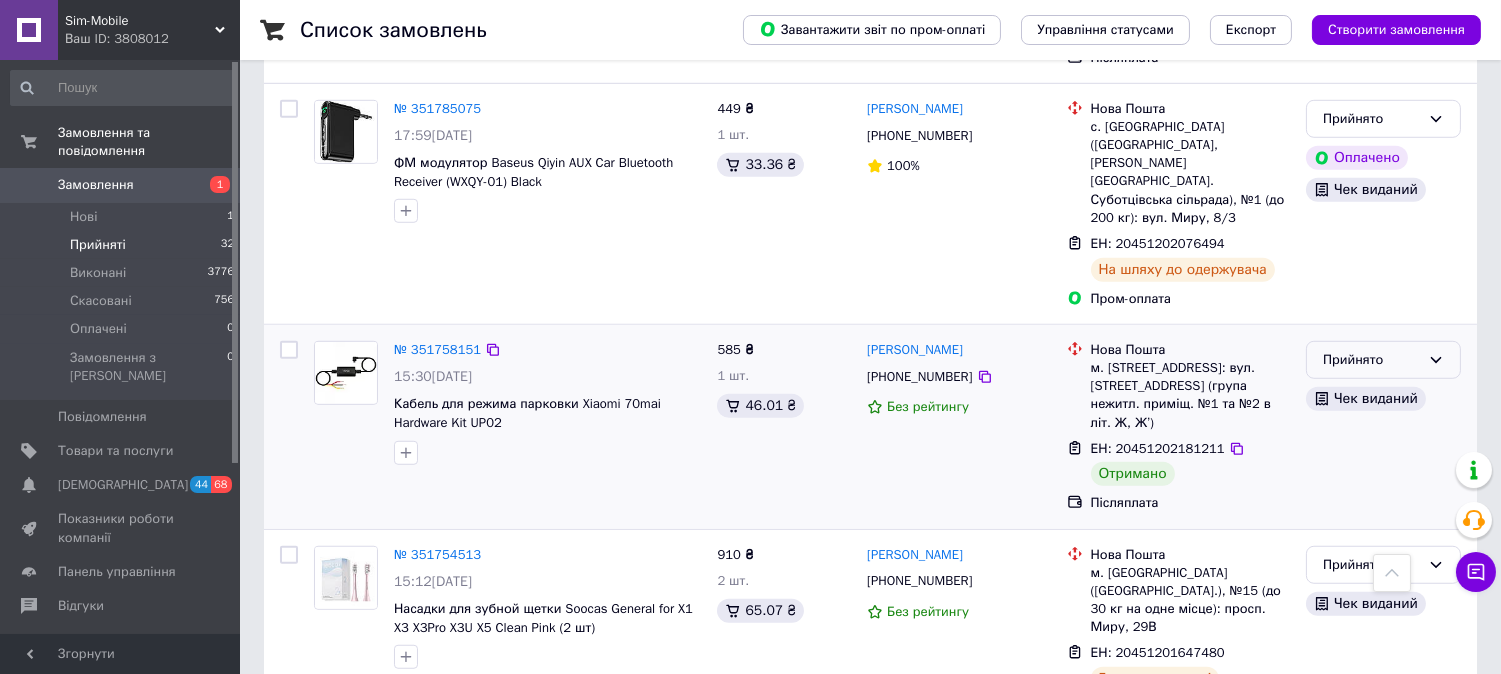 click on "Прийнято" at bounding box center [1371, 360] 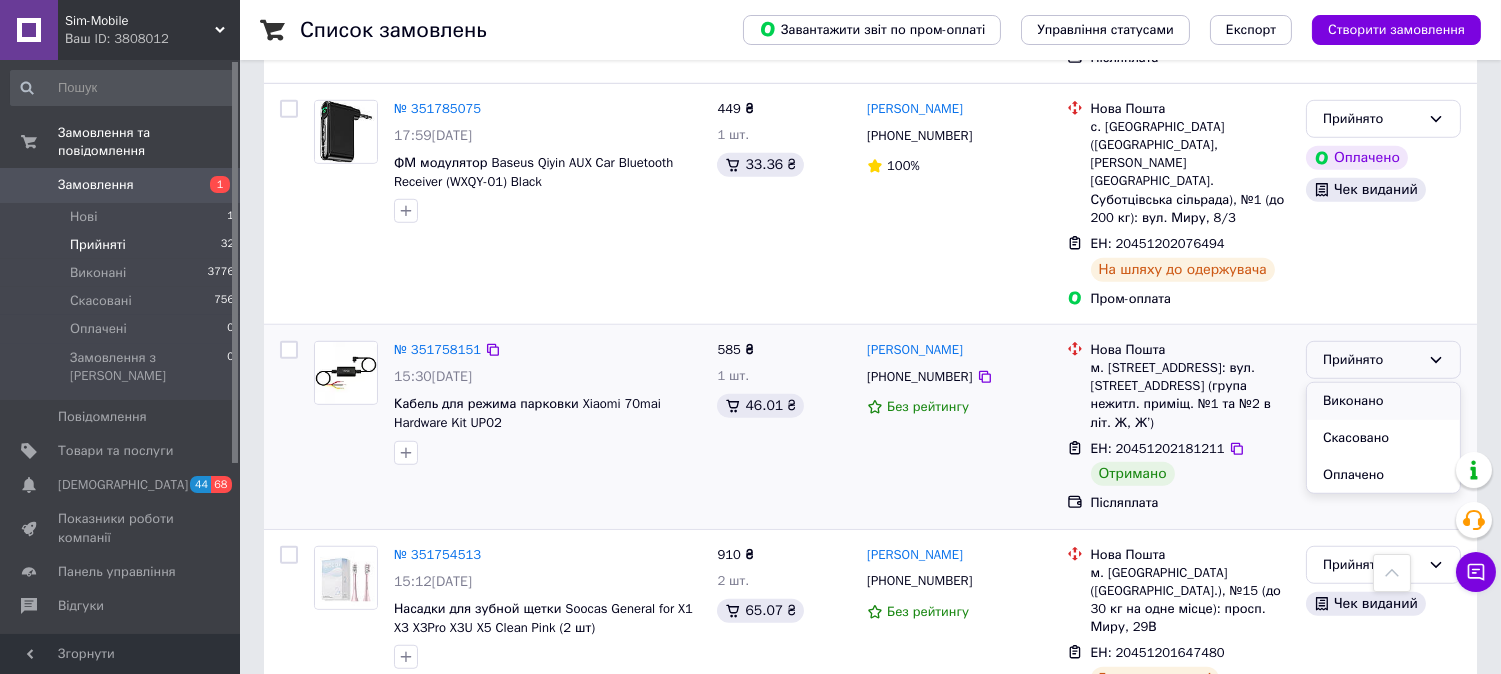 click on "Виконано" at bounding box center [1383, 401] 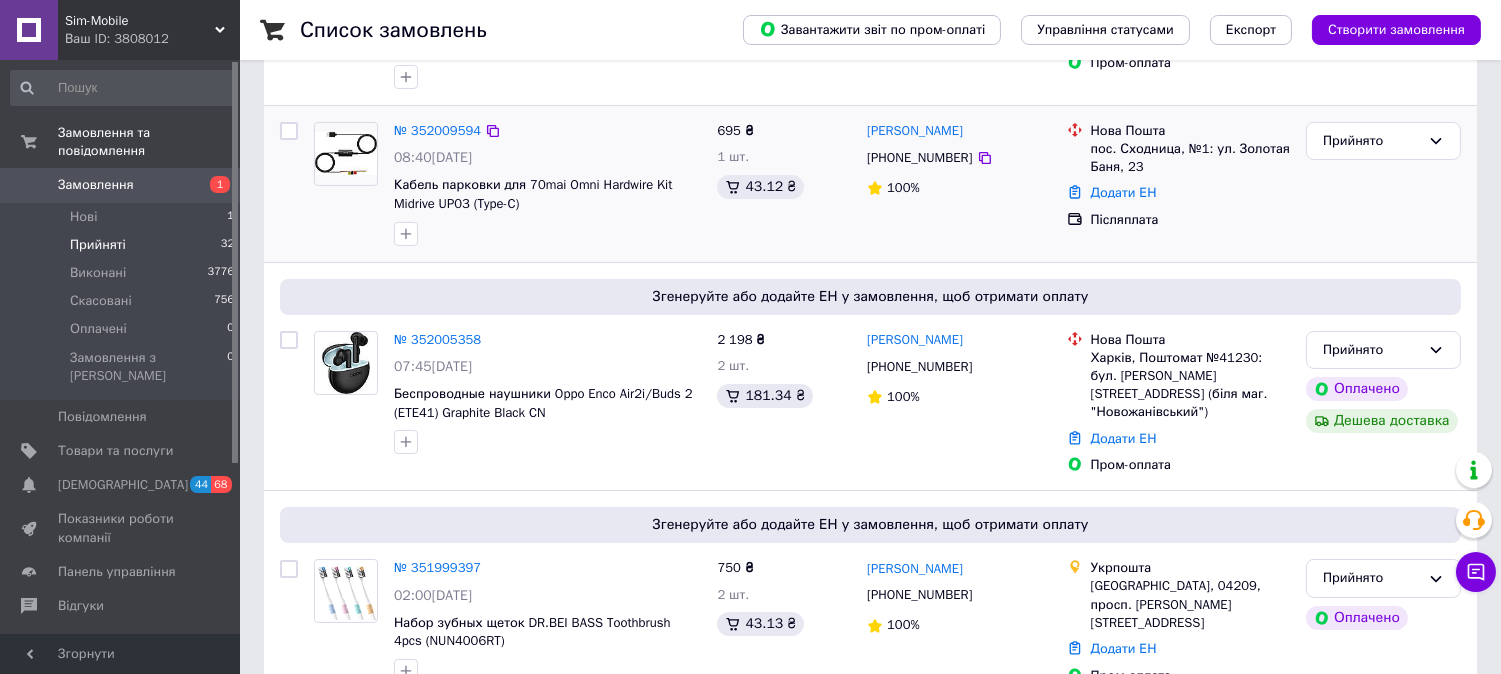 scroll, scrollTop: 411, scrollLeft: 0, axis: vertical 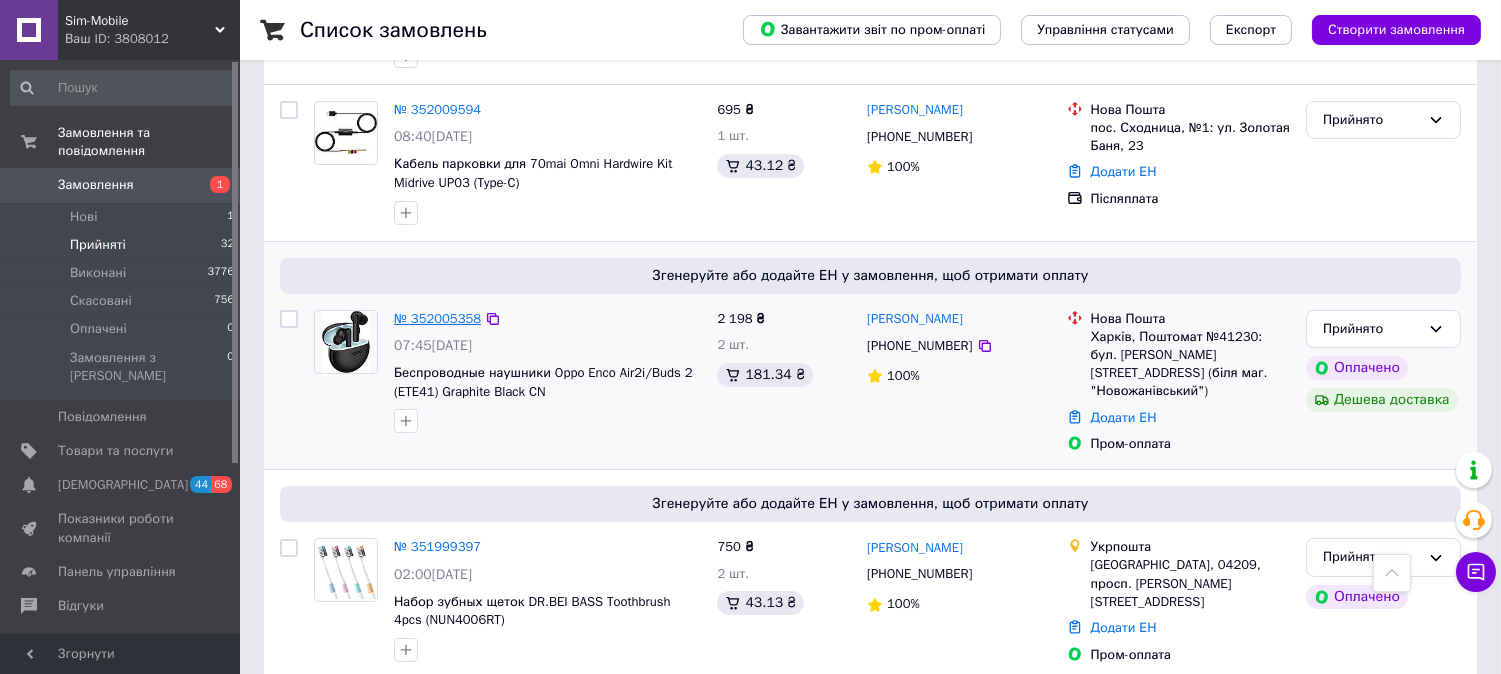 click on "№ 352005358" at bounding box center [437, 318] 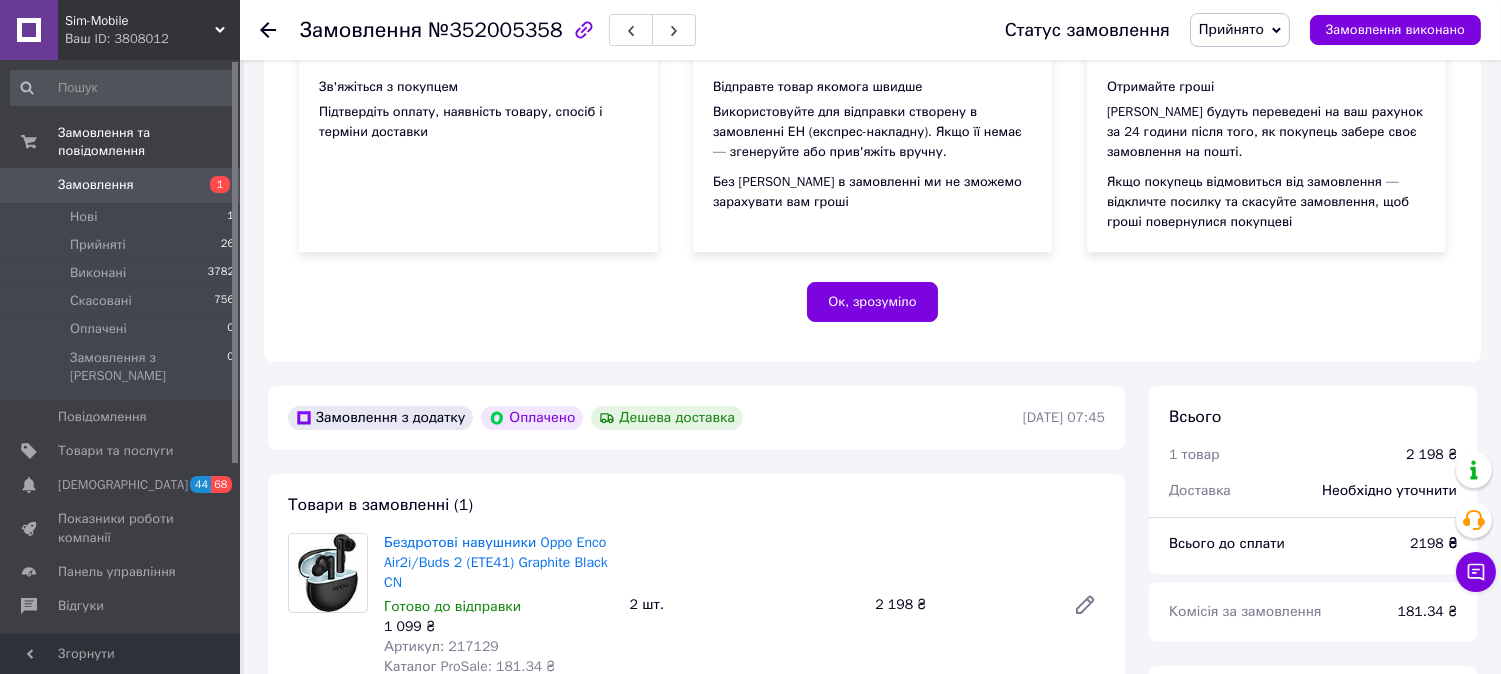 scroll, scrollTop: 222, scrollLeft: 0, axis: vertical 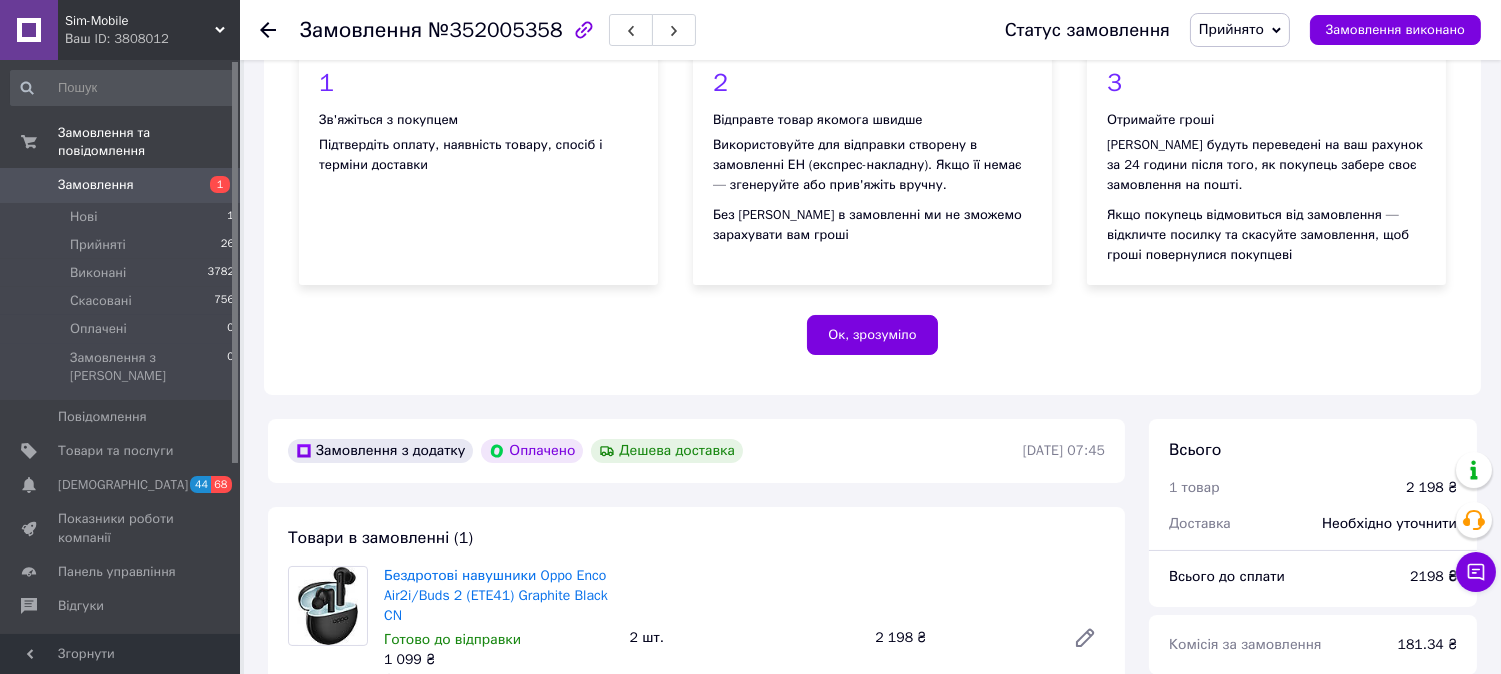 click on "№352005358" at bounding box center [495, 30] 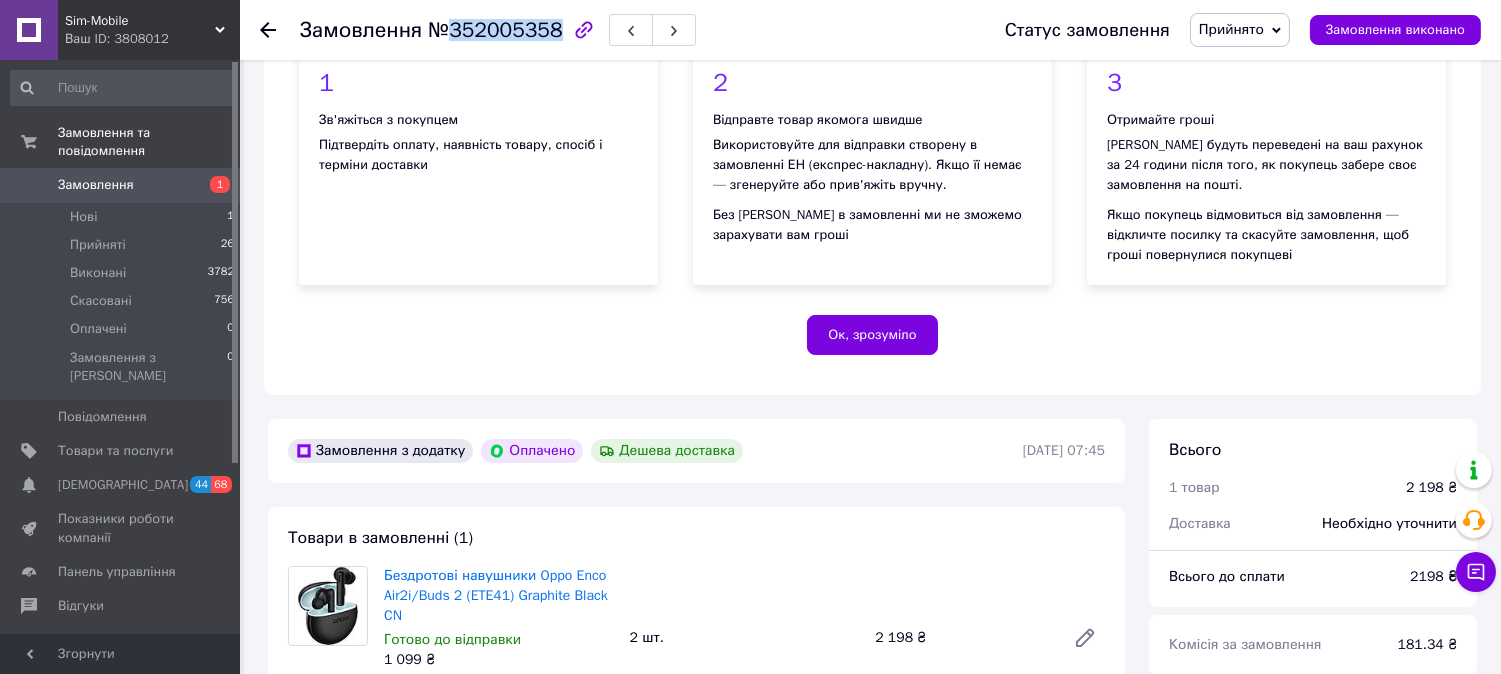 click on "№352005358" at bounding box center (495, 30) 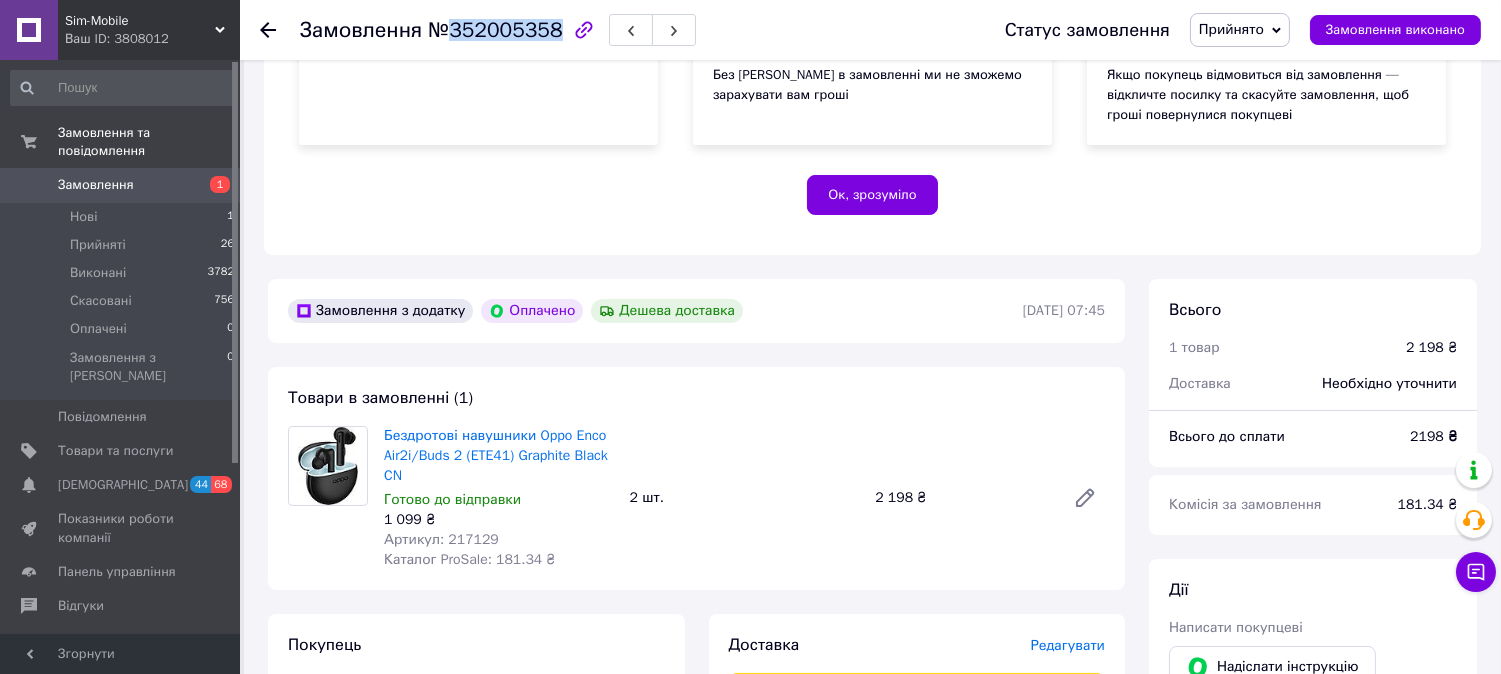 scroll, scrollTop: 555, scrollLeft: 0, axis: vertical 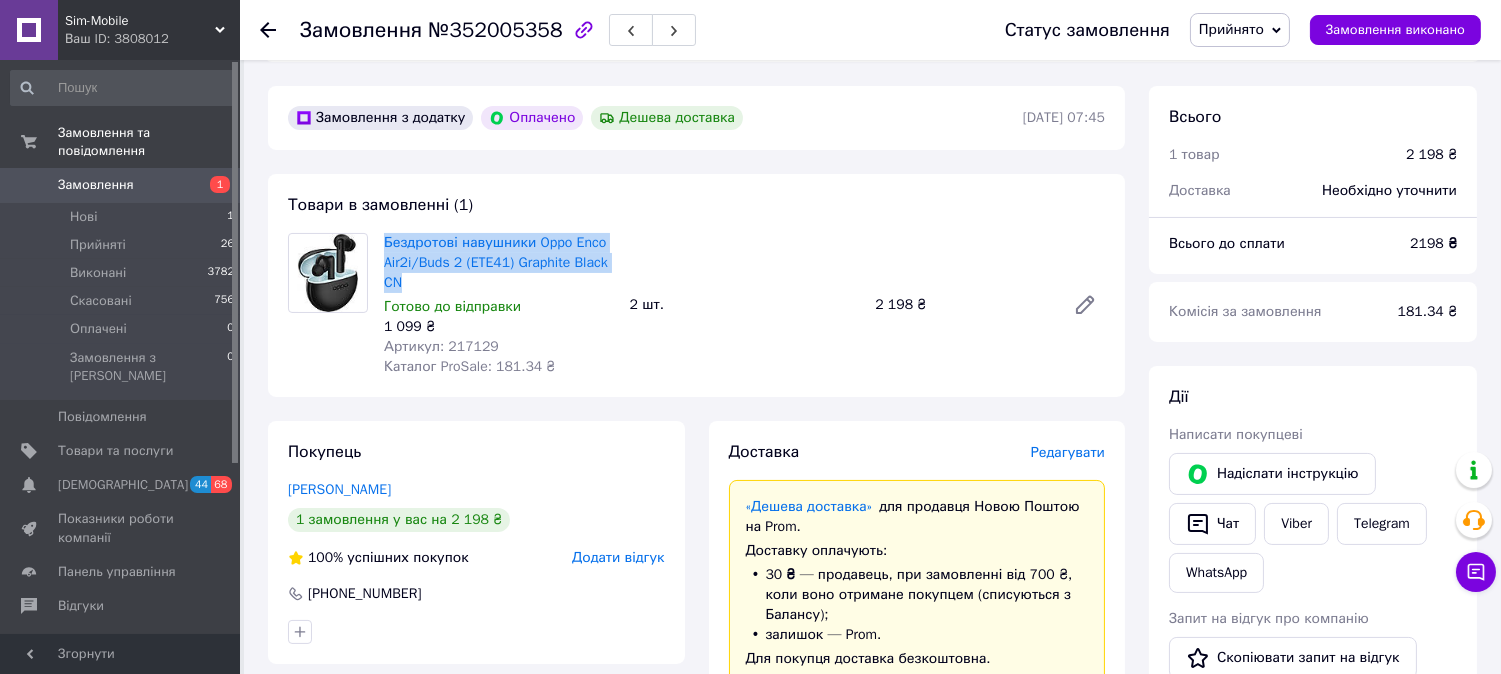 drag, startPoint x: 434, startPoint y: 284, endPoint x: 382, endPoint y: 246, distance: 64.40497 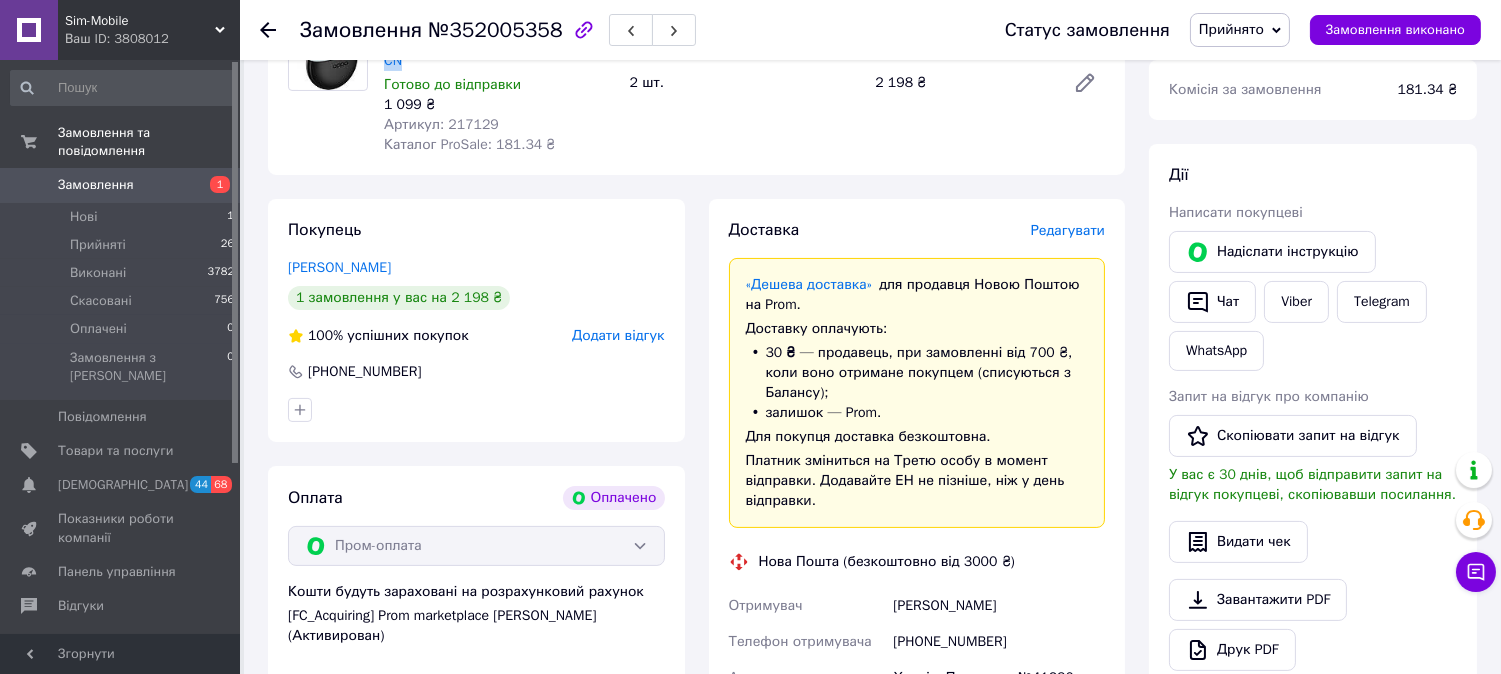 scroll, scrollTop: 1000, scrollLeft: 0, axis: vertical 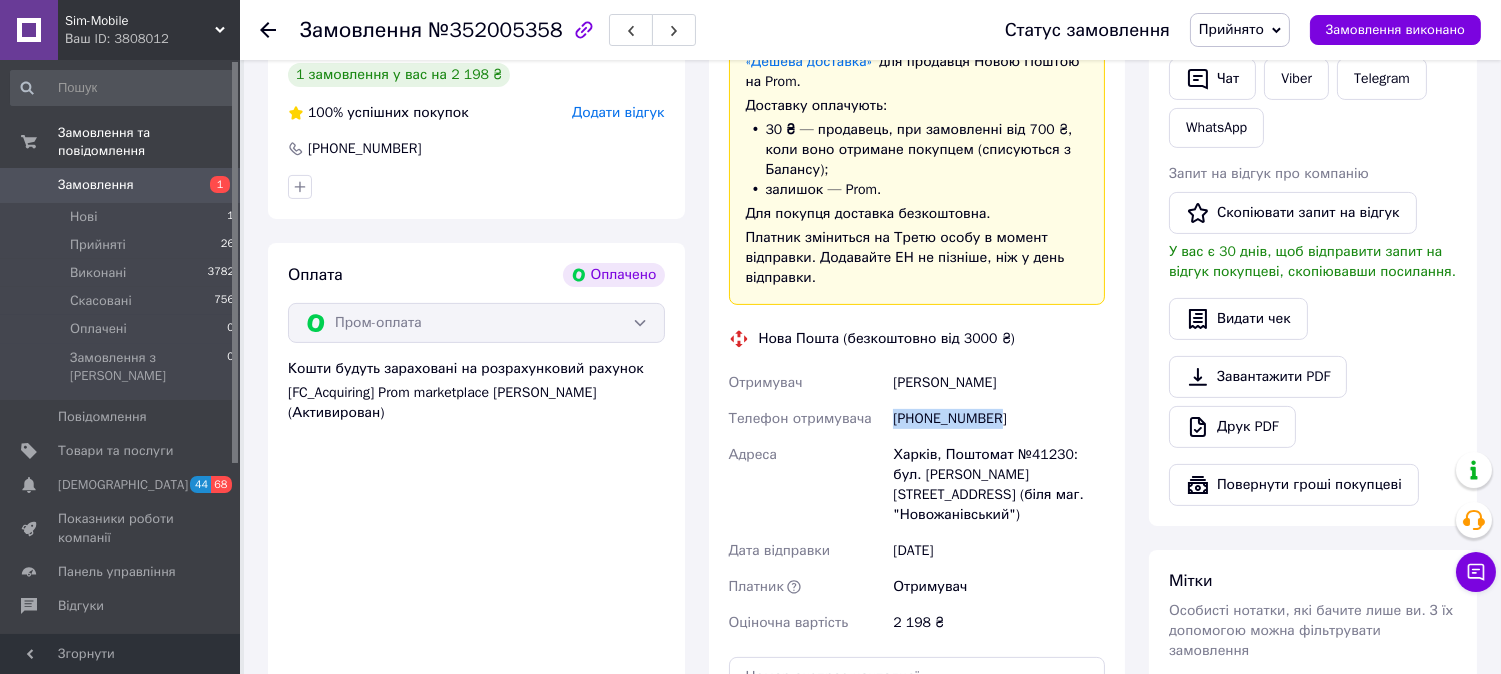 drag, startPoint x: 996, startPoint y: 424, endPoint x: 896, endPoint y: 420, distance: 100.07997 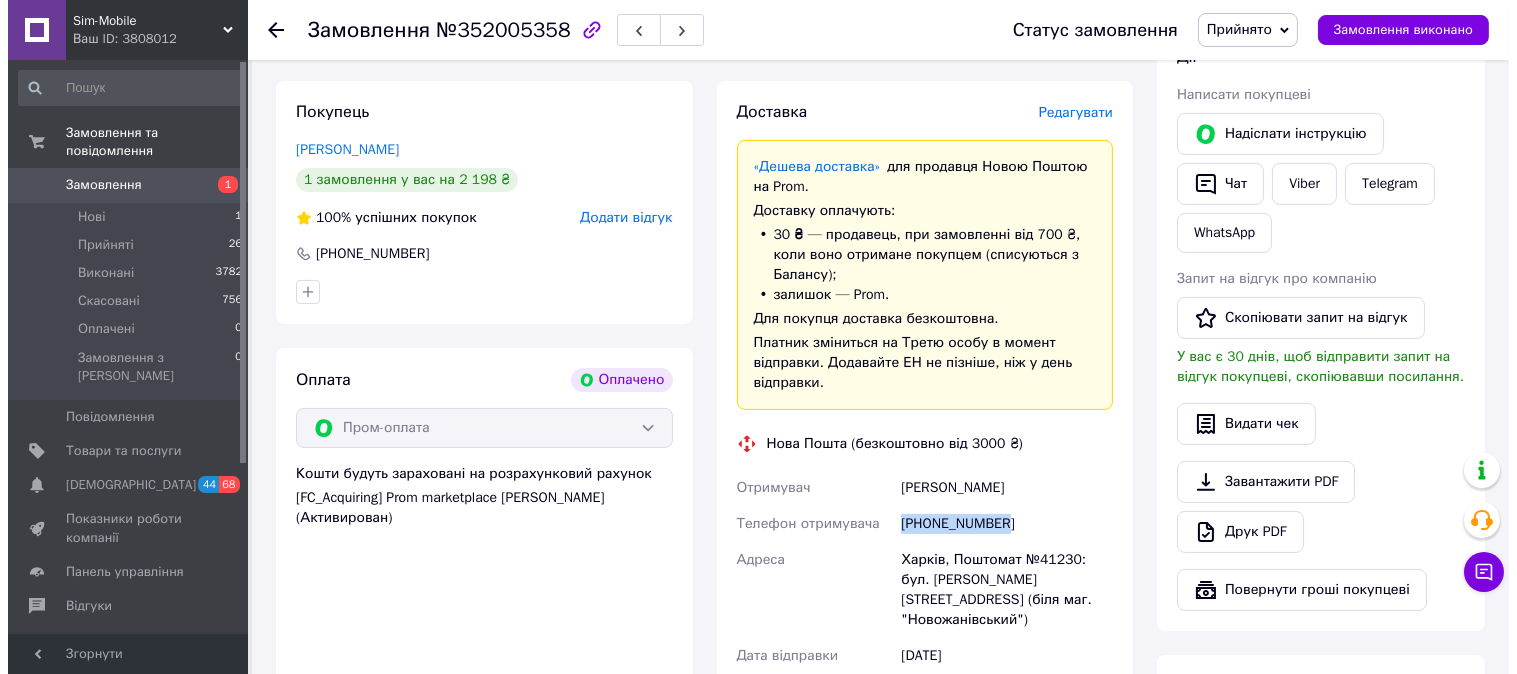 scroll, scrollTop: 888, scrollLeft: 0, axis: vertical 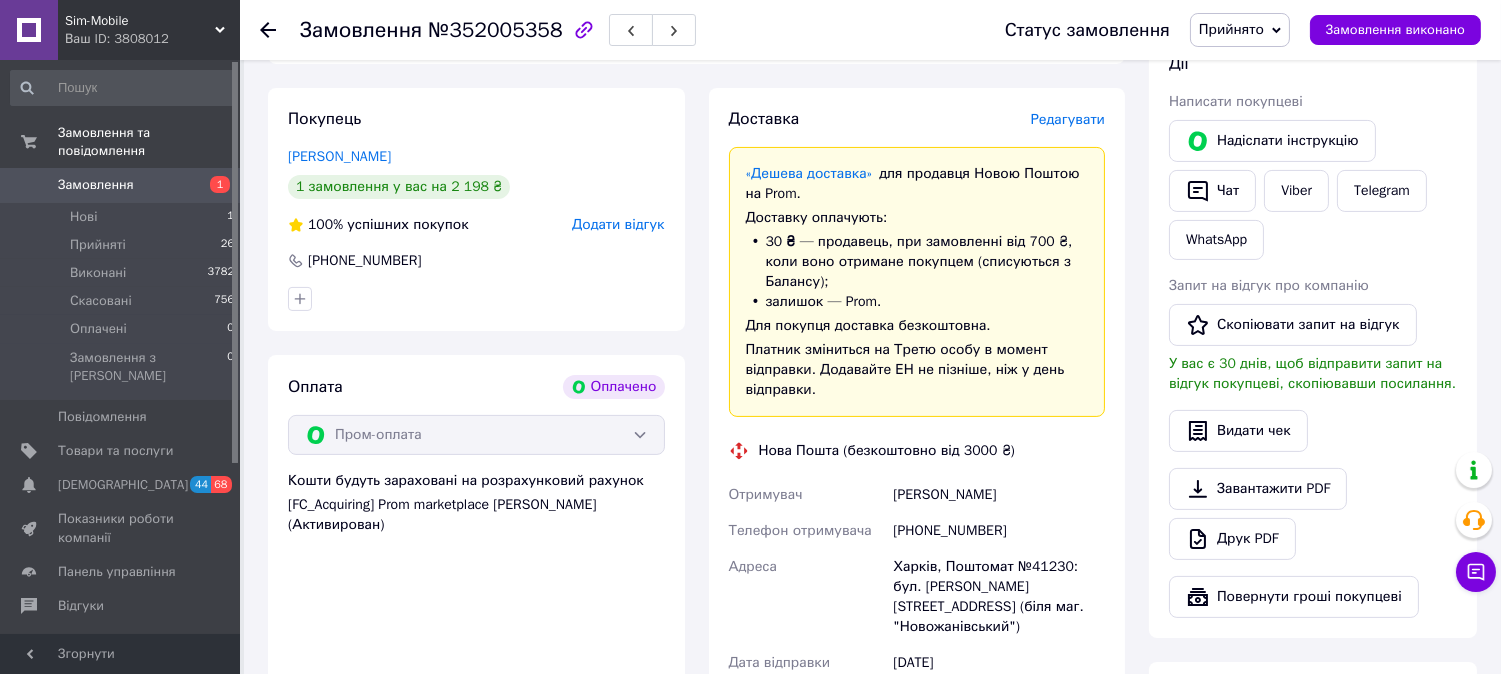 click on "Редагувати" at bounding box center (1068, 119) 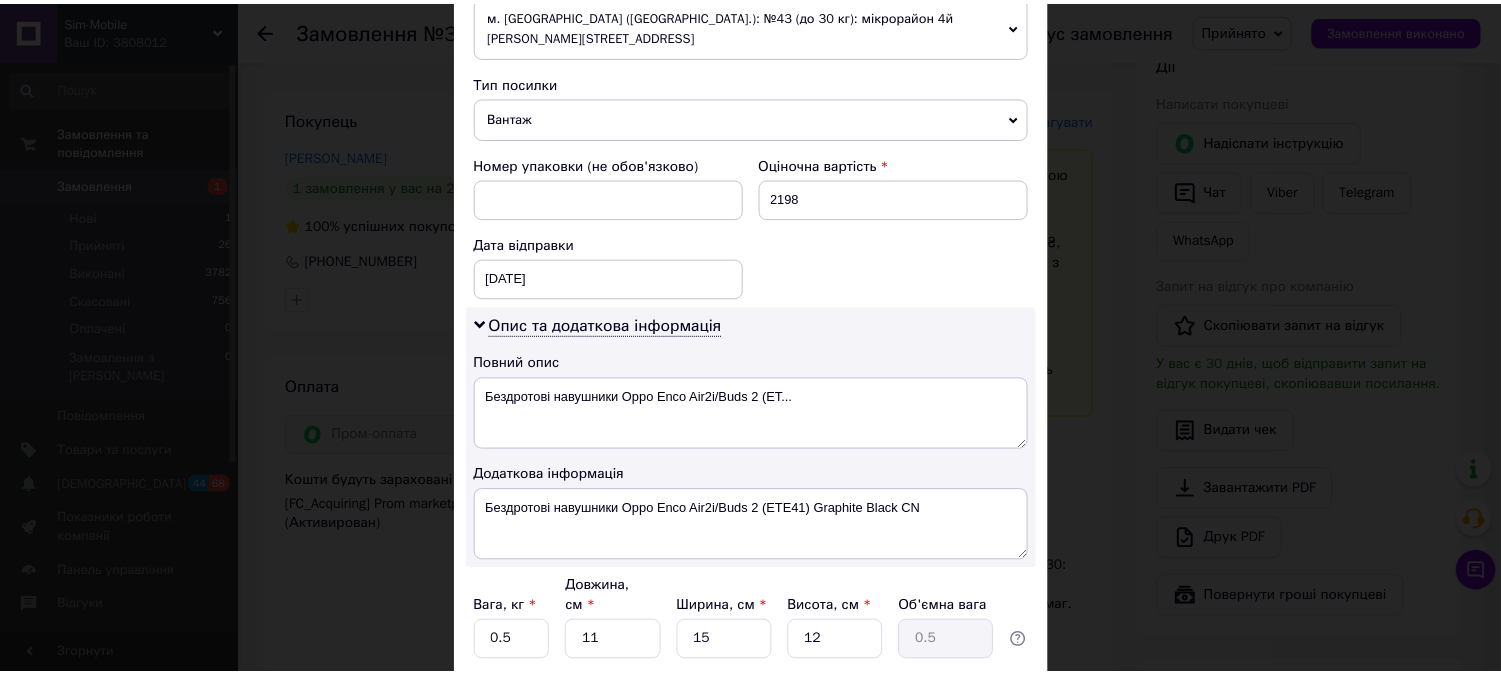 scroll, scrollTop: 777, scrollLeft: 0, axis: vertical 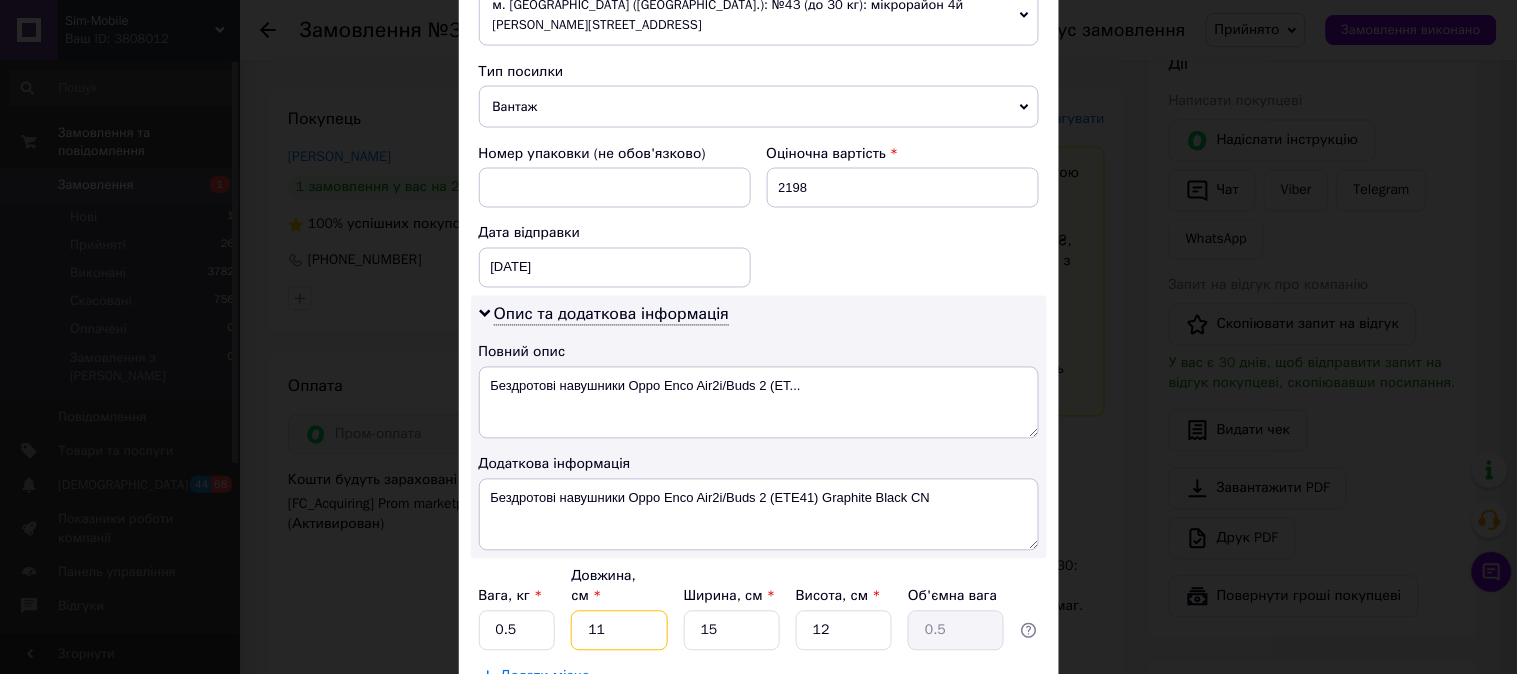 drag, startPoint x: 618, startPoint y: 573, endPoint x: 561, endPoint y: 573, distance: 57 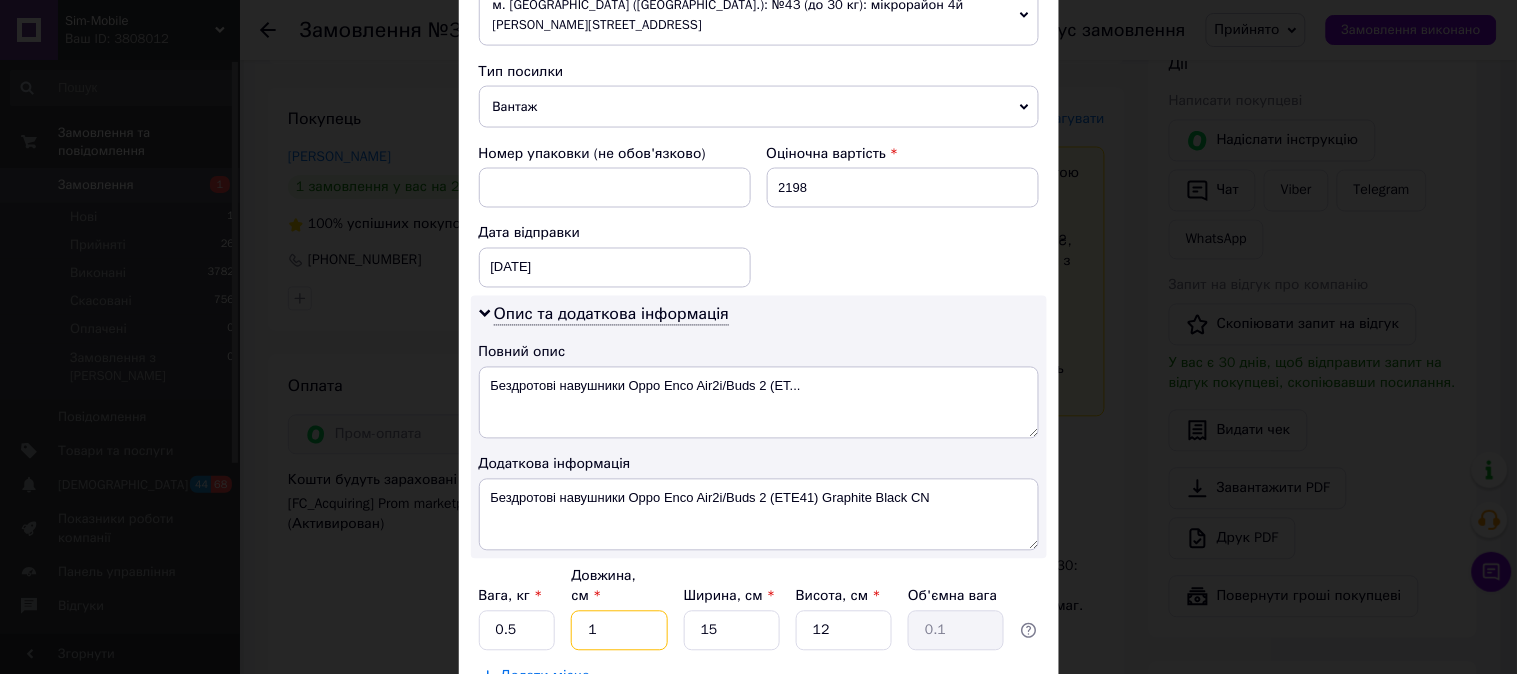 type on "14" 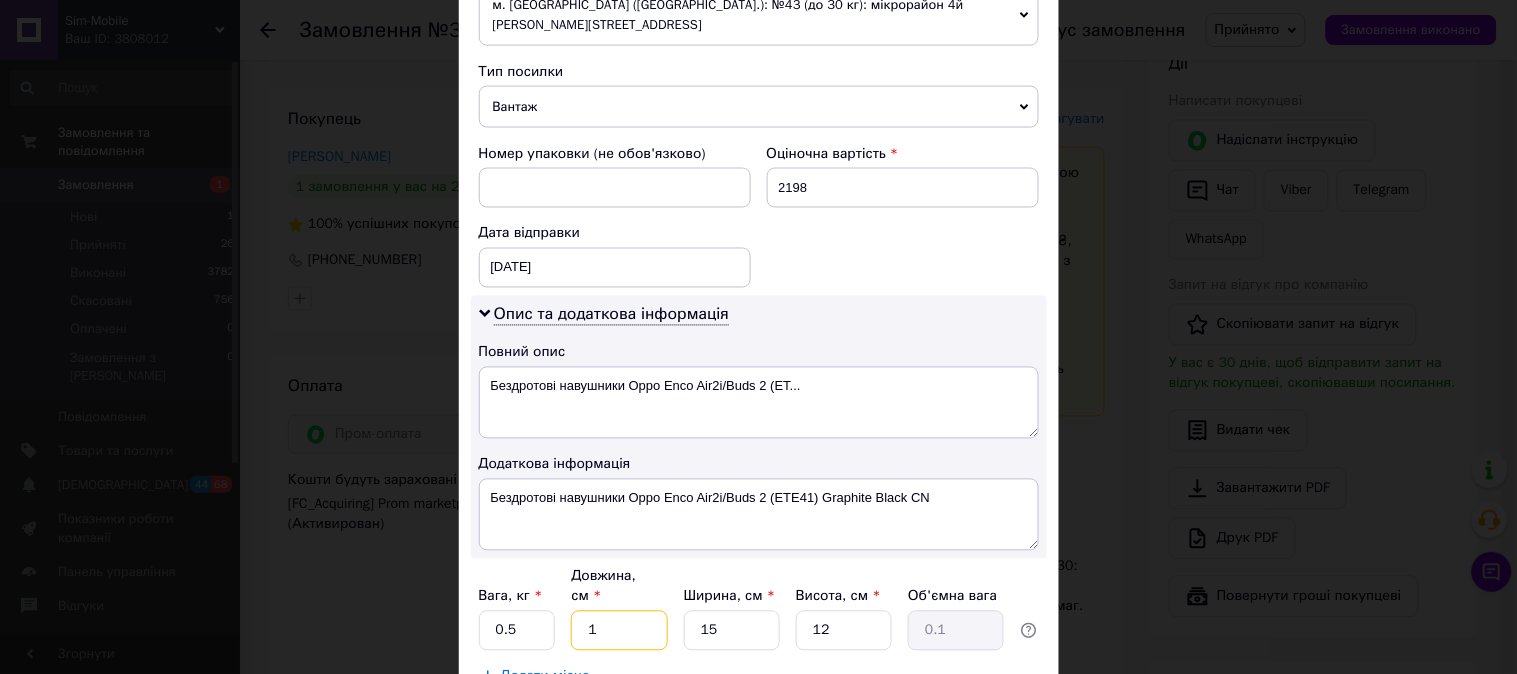 type on "0.63" 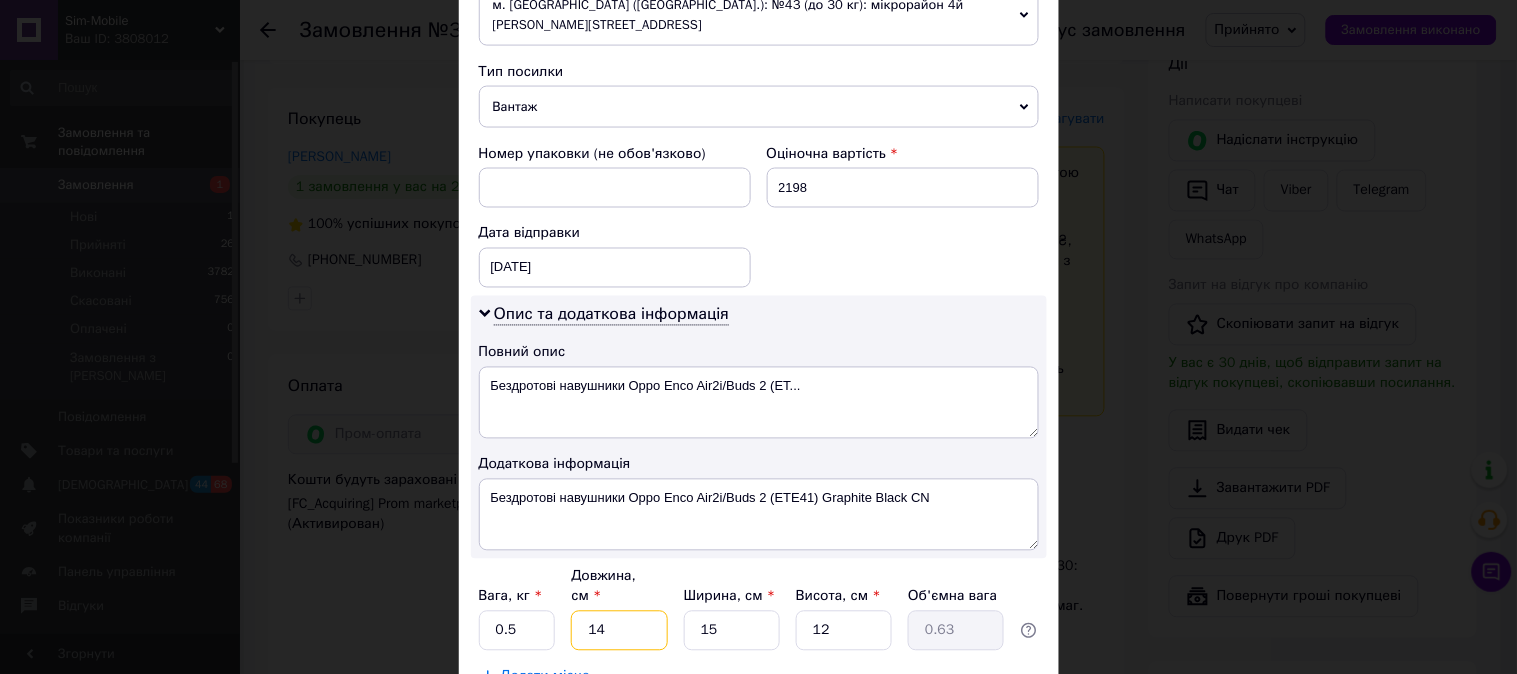 type on "14" 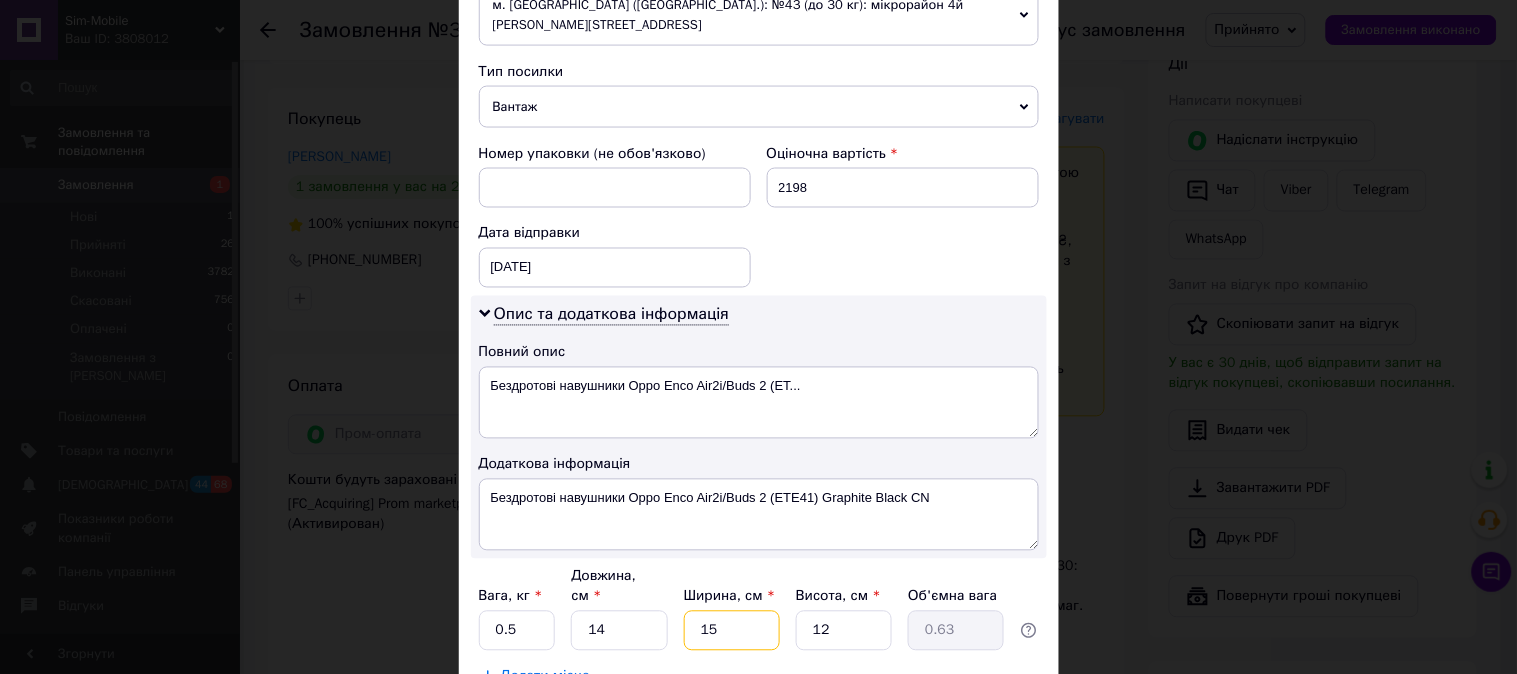 drag, startPoint x: 738, startPoint y: 570, endPoint x: 675, endPoint y: 570, distance: 63 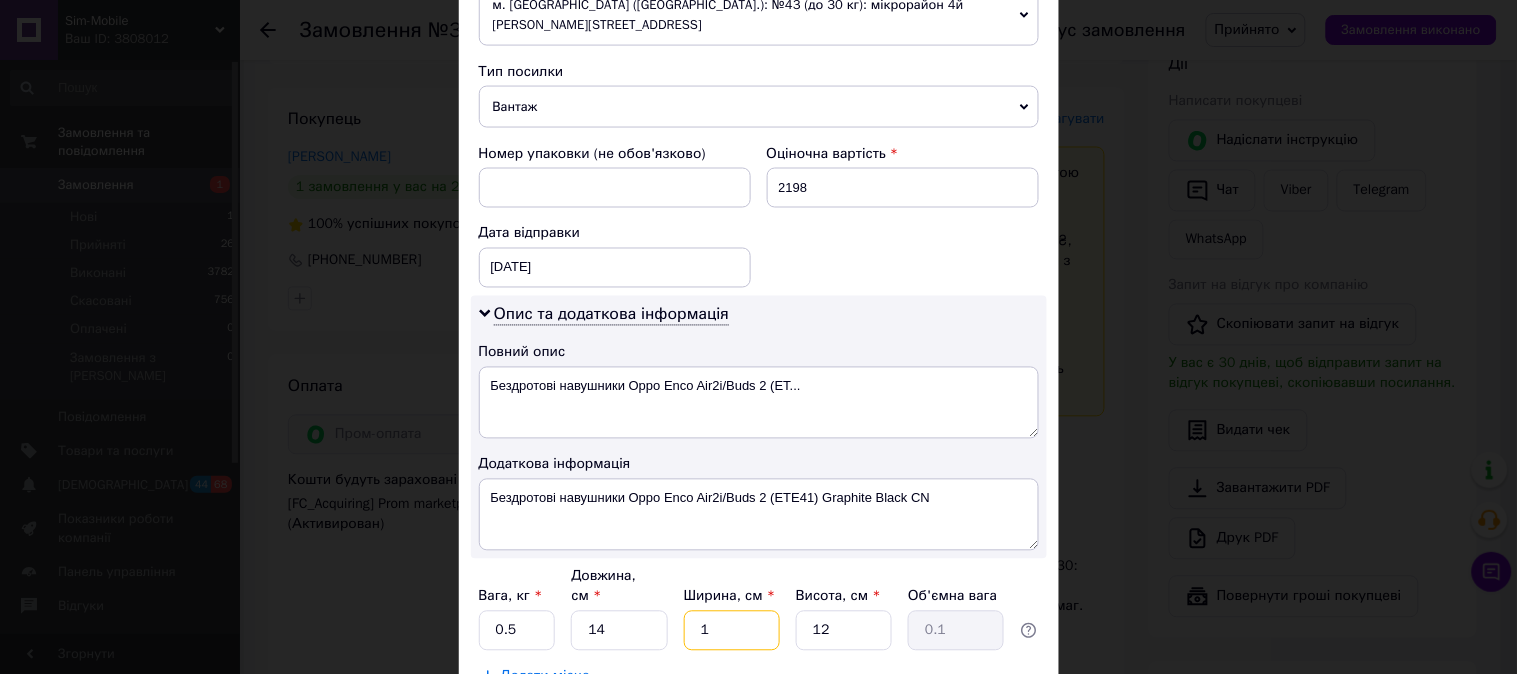 type on "12" 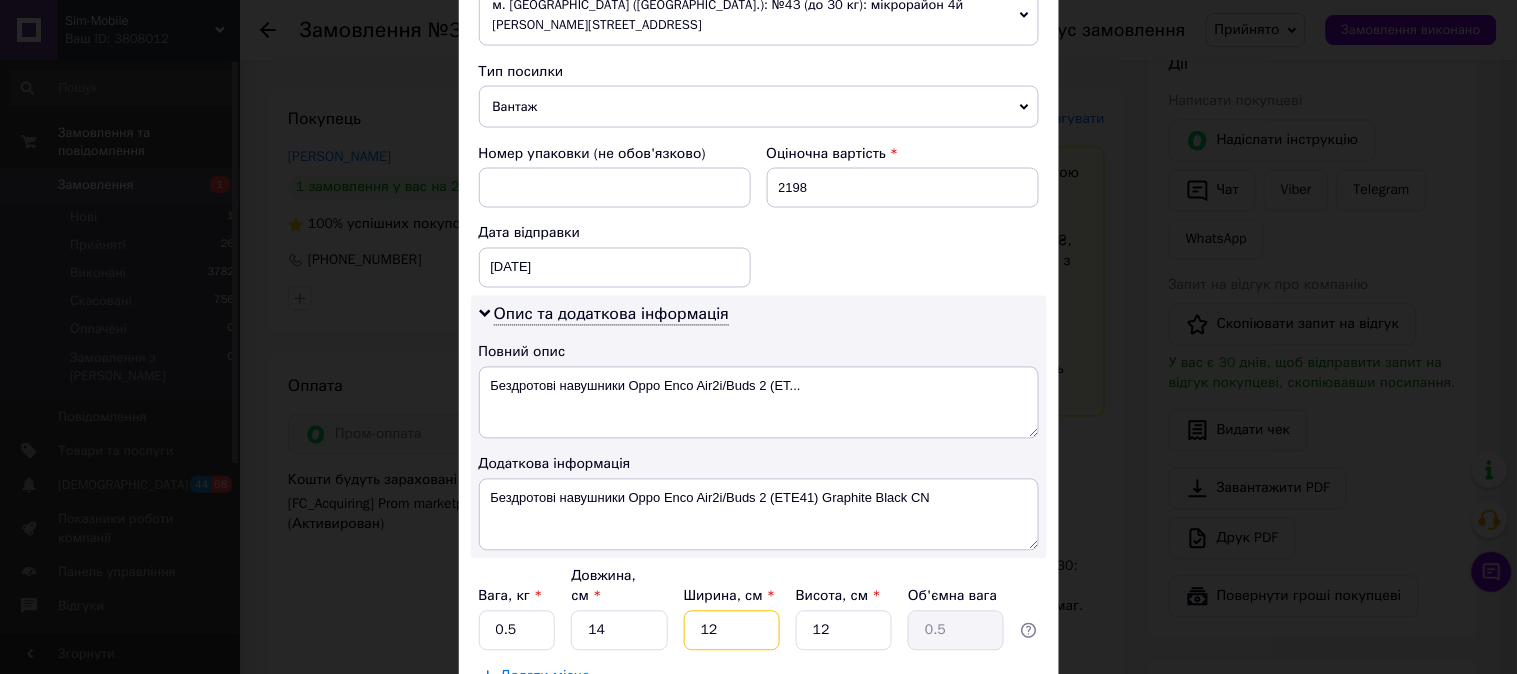 type on "12" 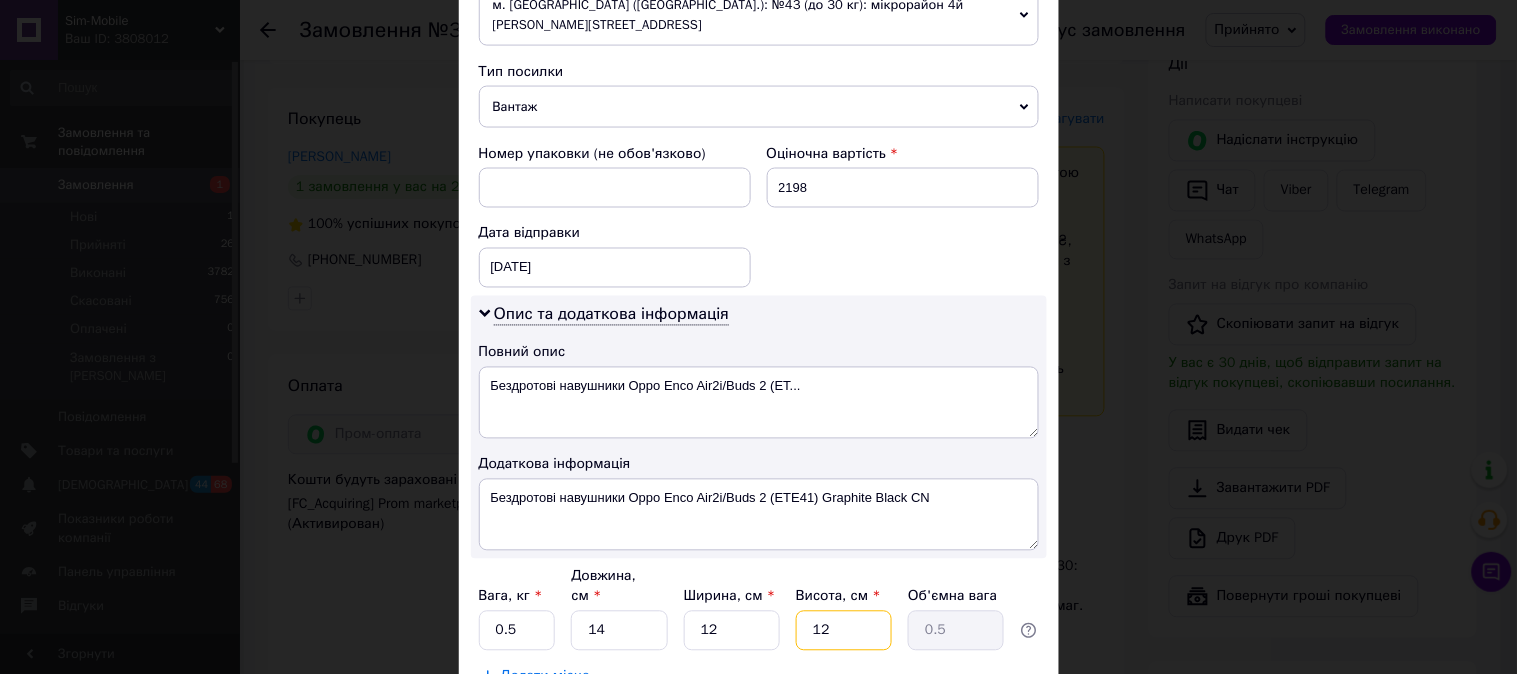 drag, startPoint x: 842, startPoint y: 568, endPoint x: 793, endPoint y: 567, distance: 49.010204 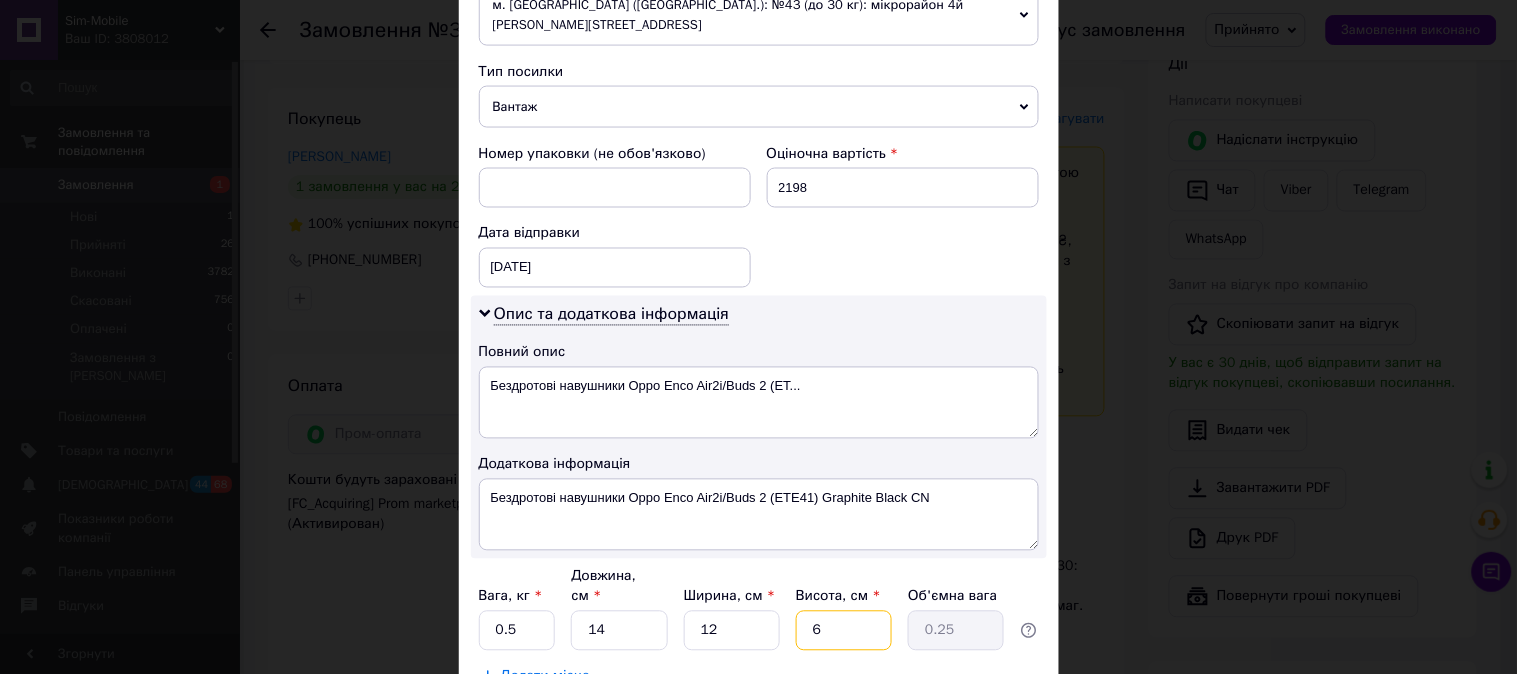 type on "6" 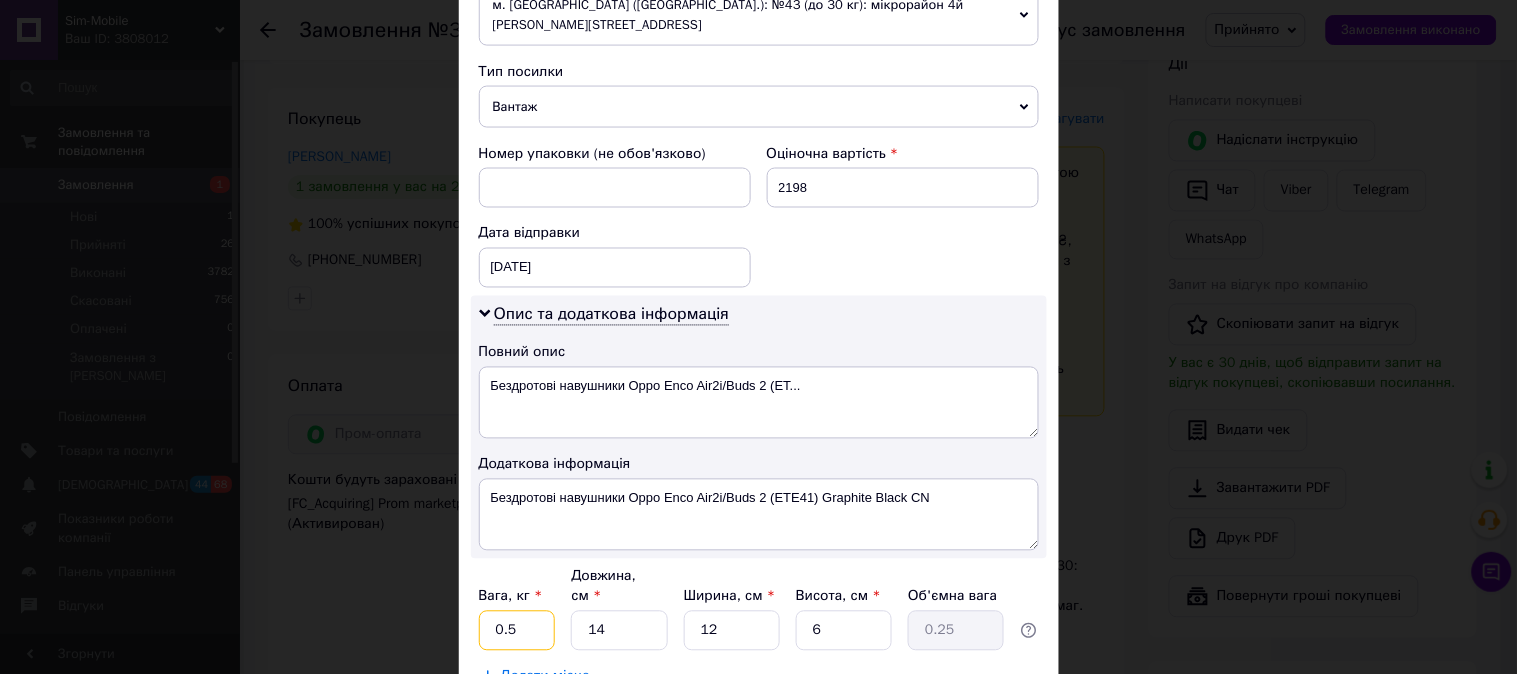 click on "0.5" at bounding box center (517, 631) 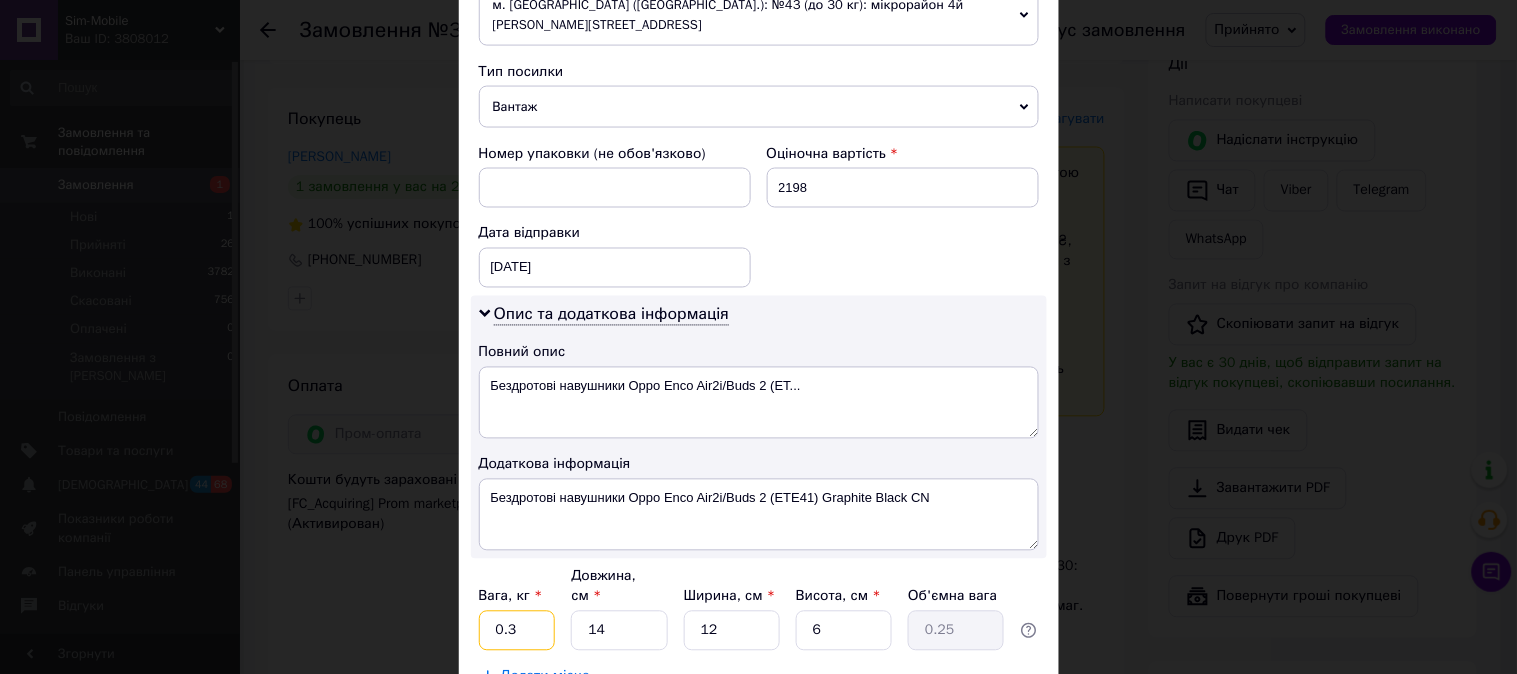 type on "0.3" 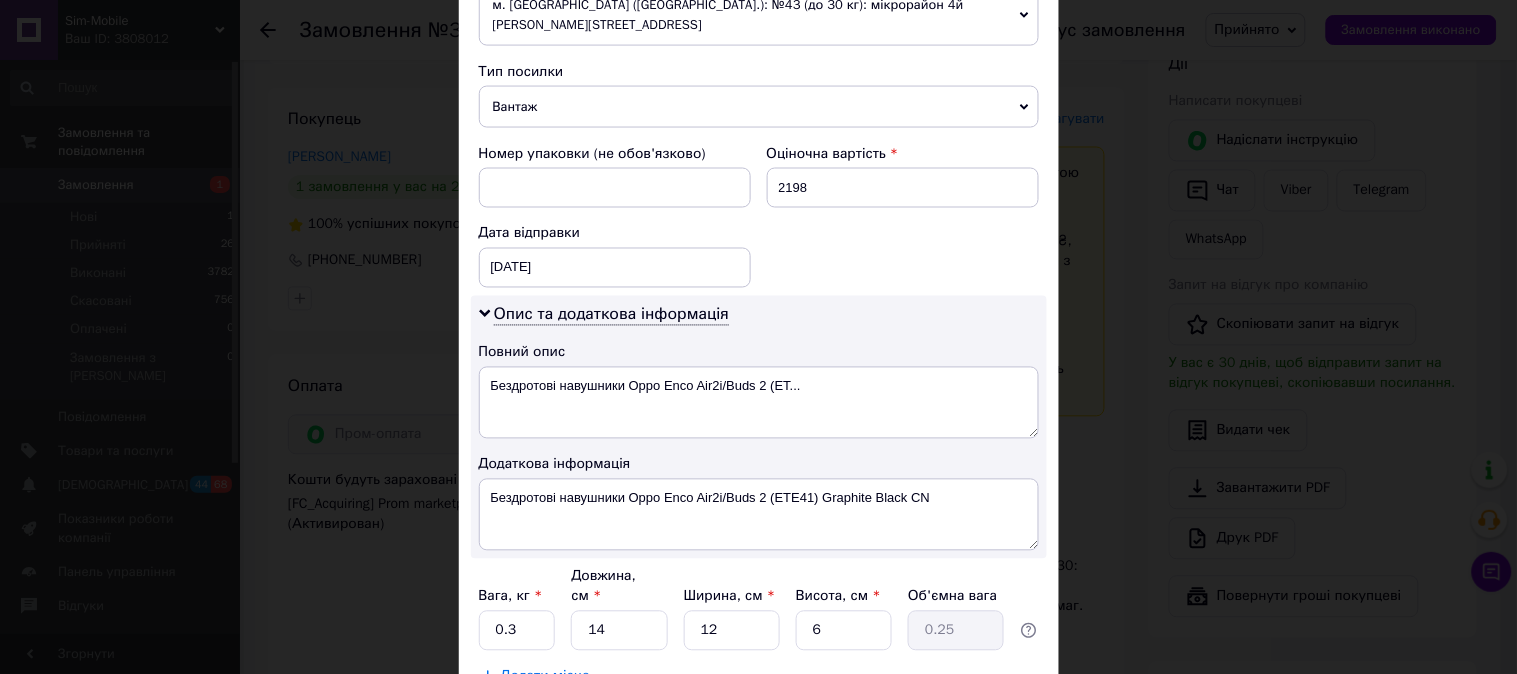 click on "Зберегти" at bounding box center (989, 727) 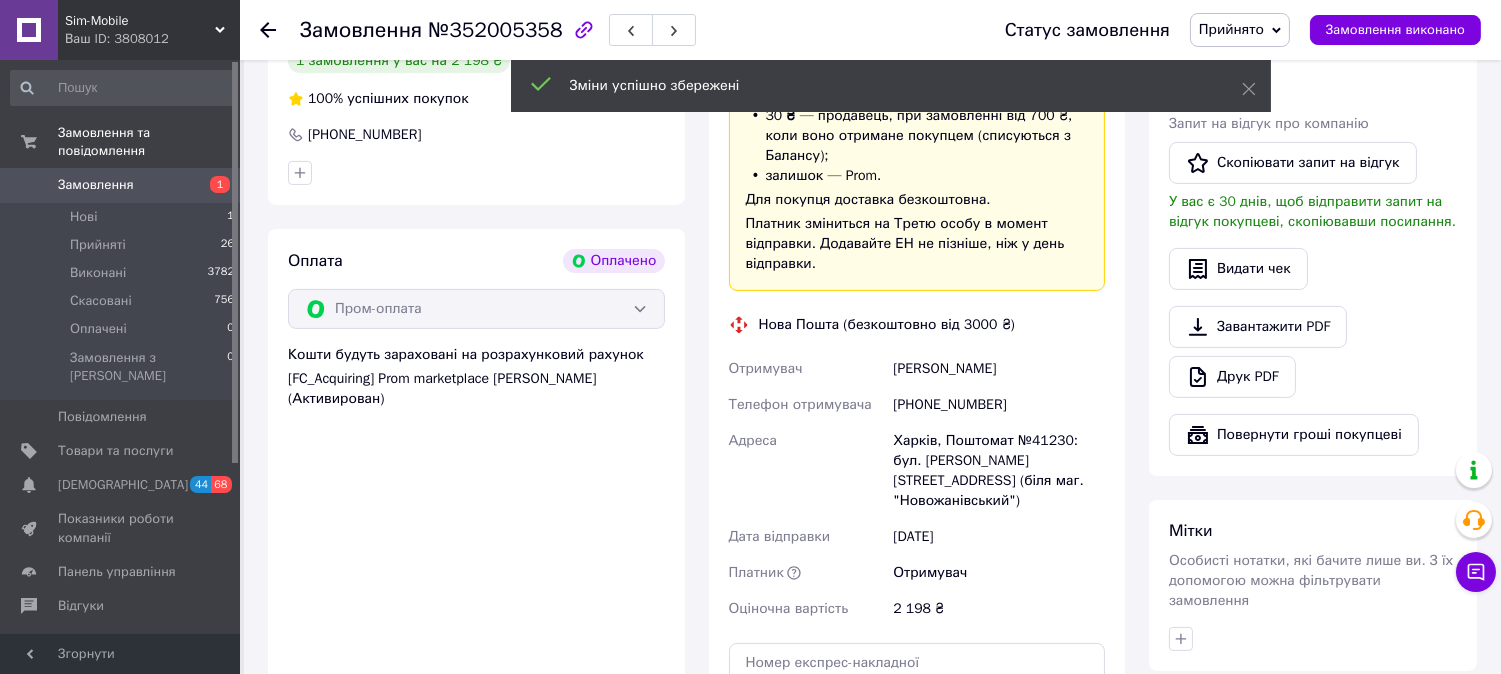 scroll, scrollTop: 1222, scrollLeft: 0, axis: vertical 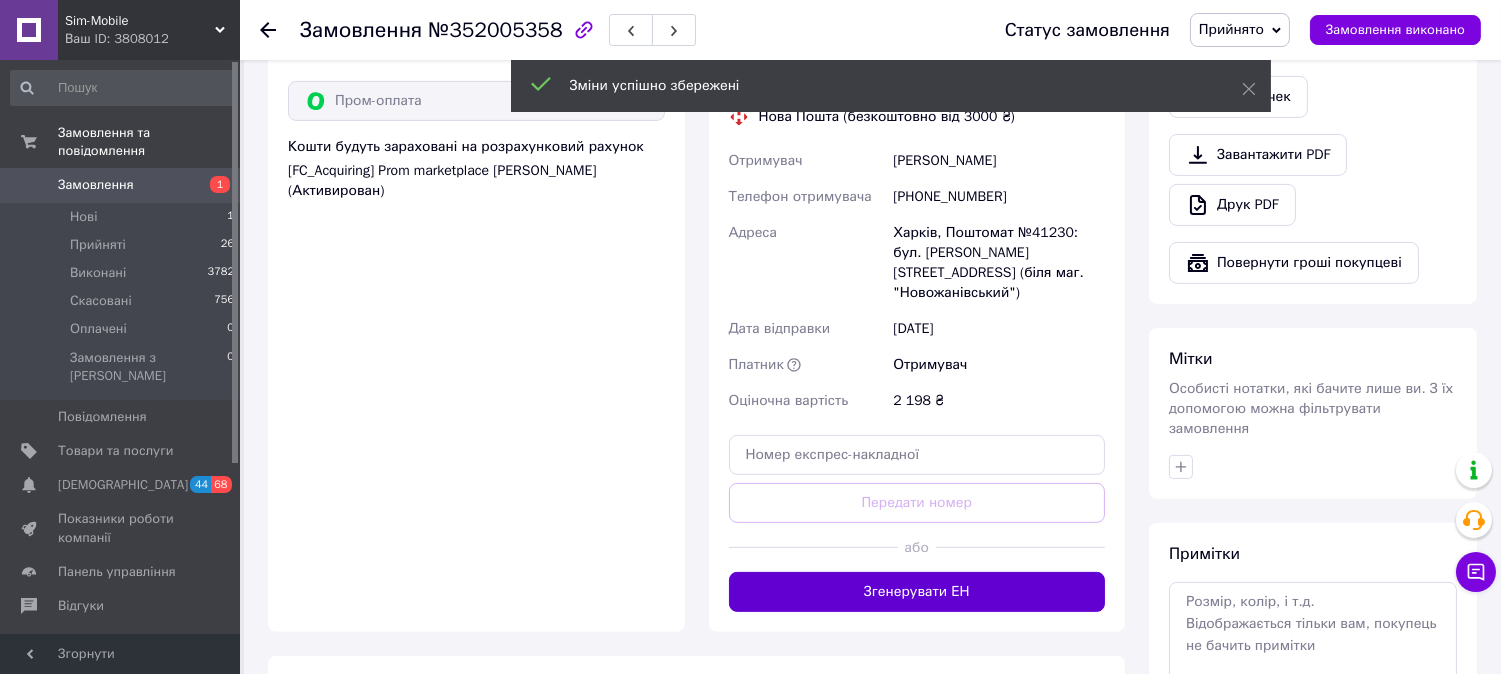 click on "Згенерувати ЕН" at bounding box center [917, 592] 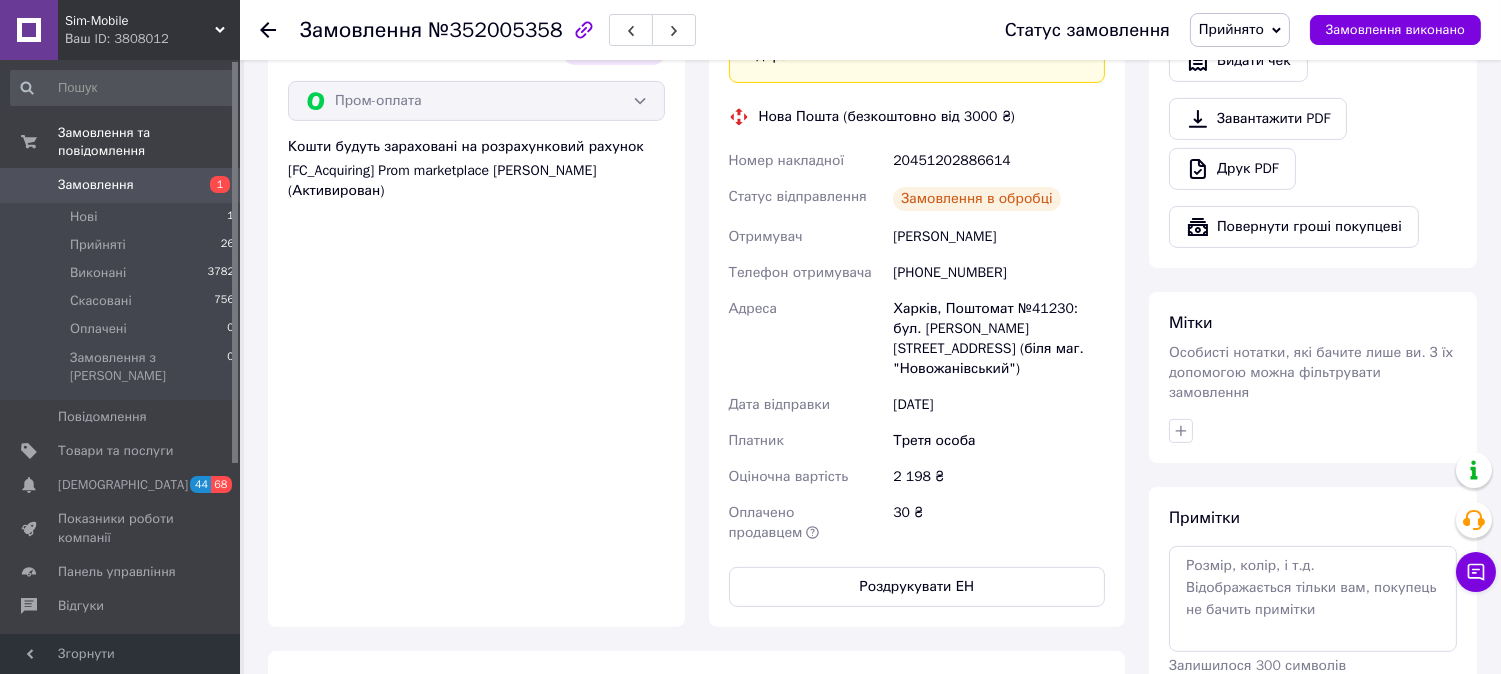scroll, scrollTop: 1000, scrollLeft: 0, axis: vertical 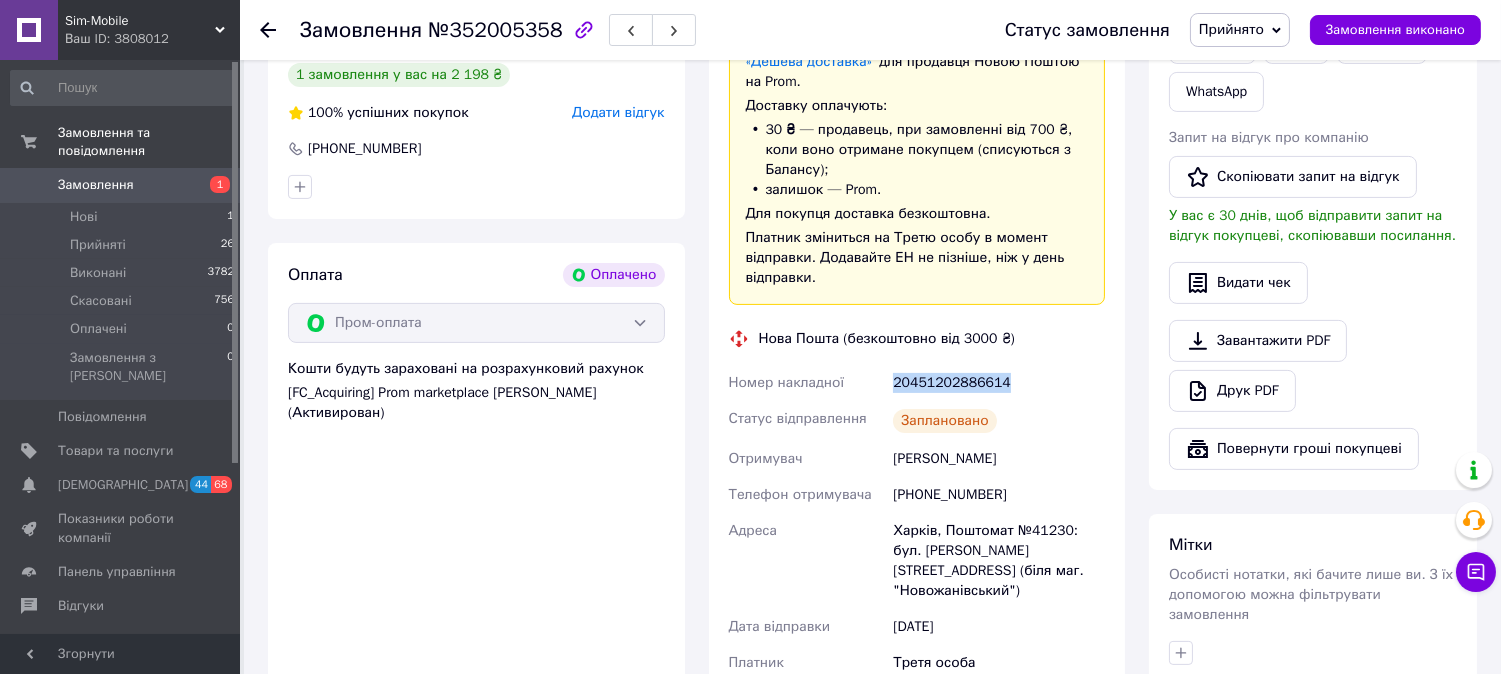 drag, startPoint x: 994, startPoint y: 384, endPoint x: 896, endPoint y: 387, distance: 98.045906 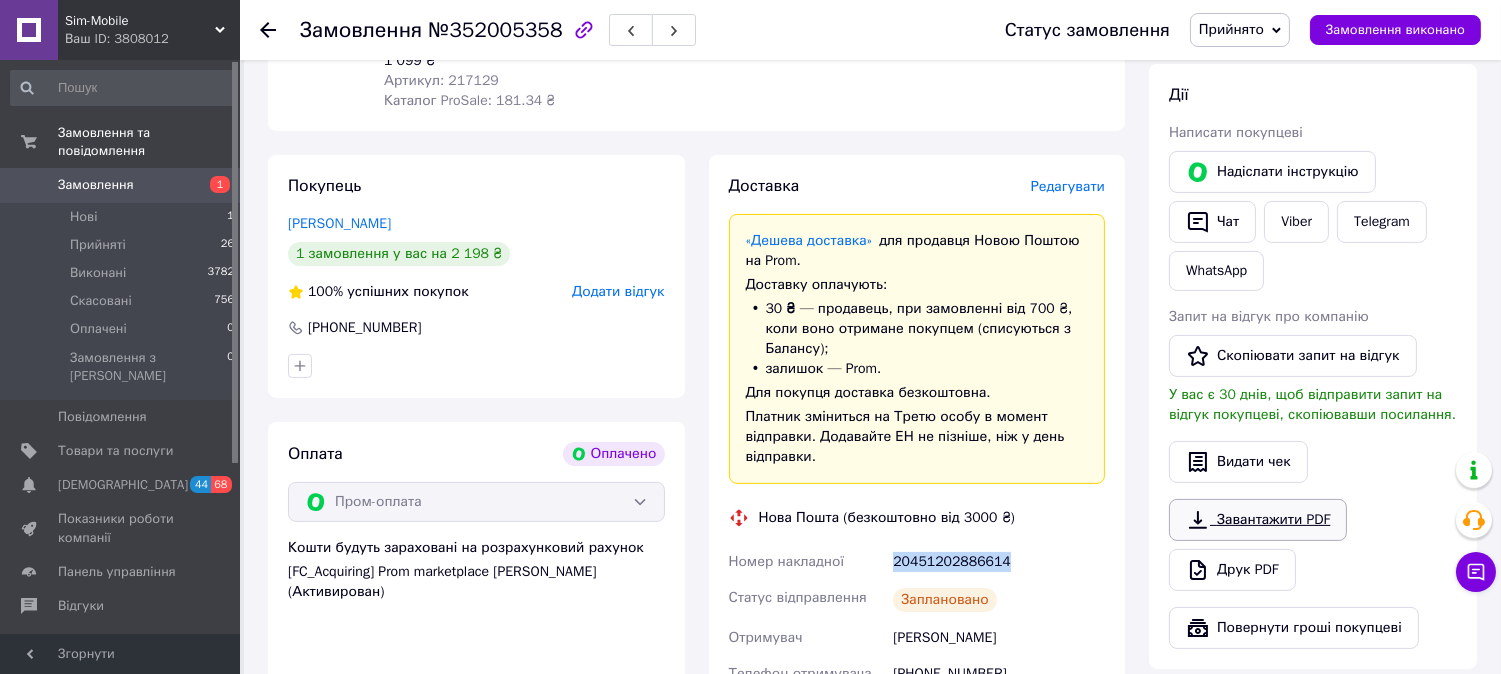 scroll, scrollTop: 777, scrollLeft: 0, axis: vertical 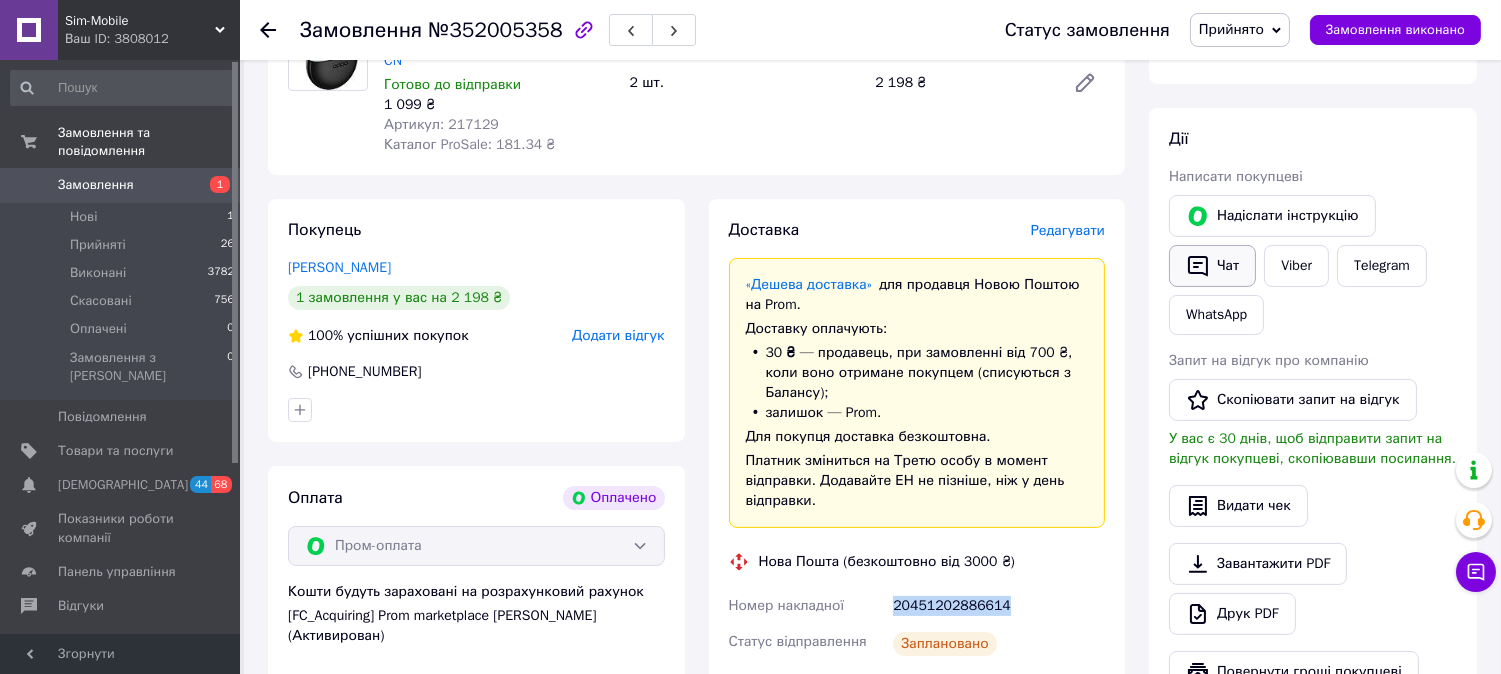 click on "Чат" at bounding box center [1212, 266] 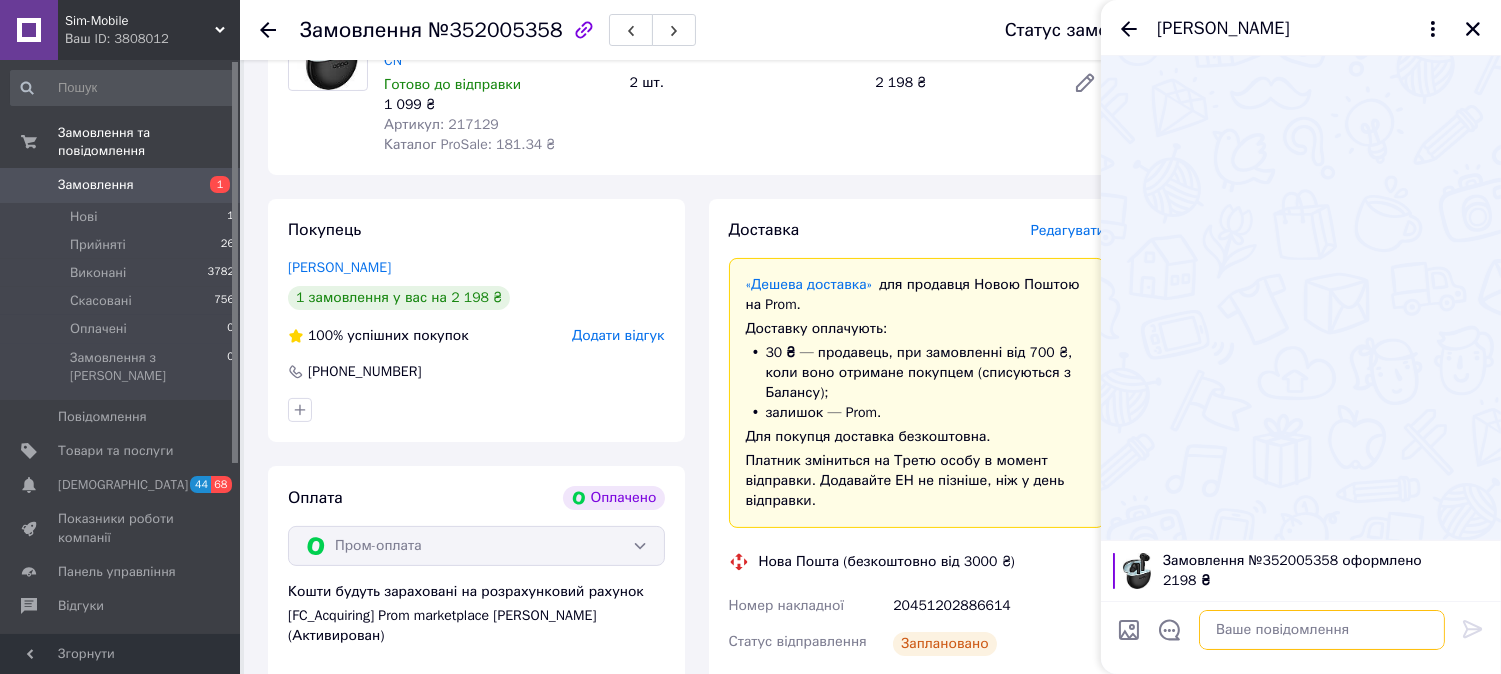 click at bounding box center [1322, 630] 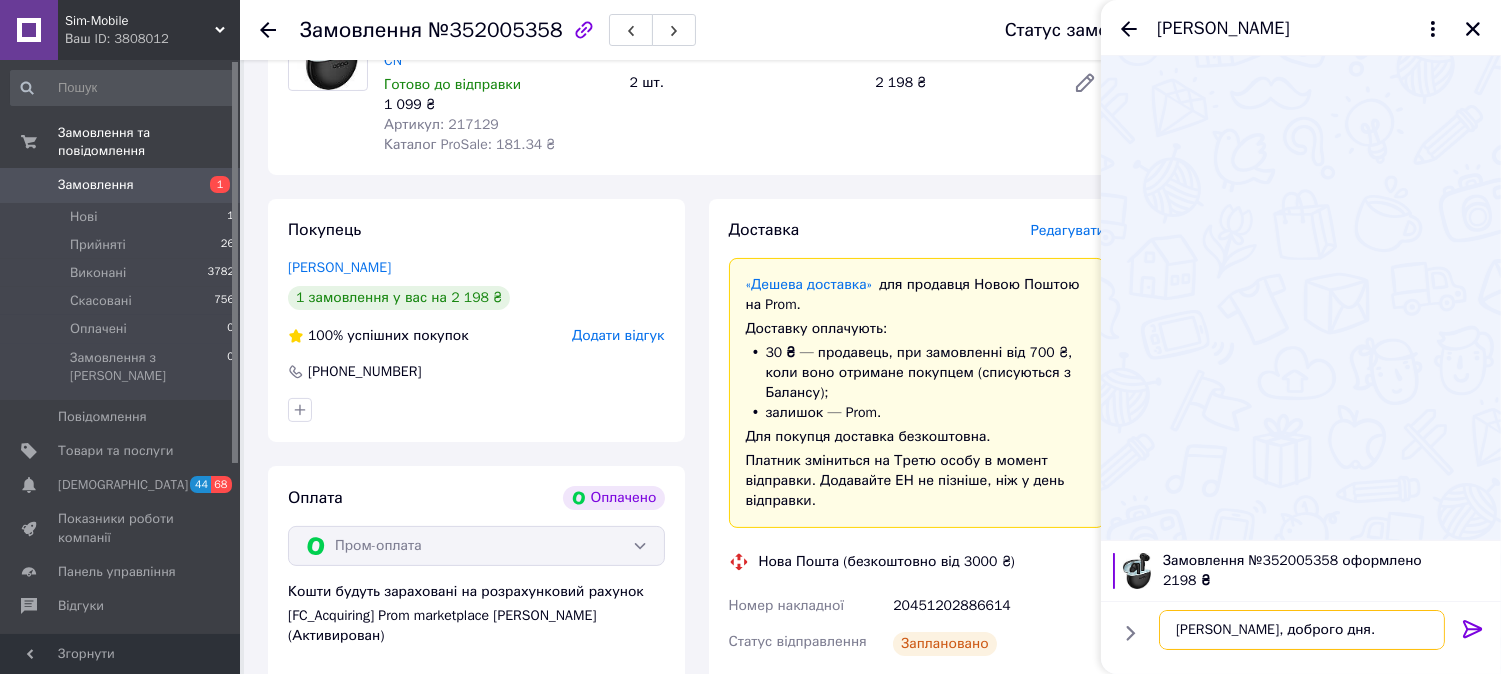 scroll, scrollTop: 35, scrollLeft: 0, axis: vertical 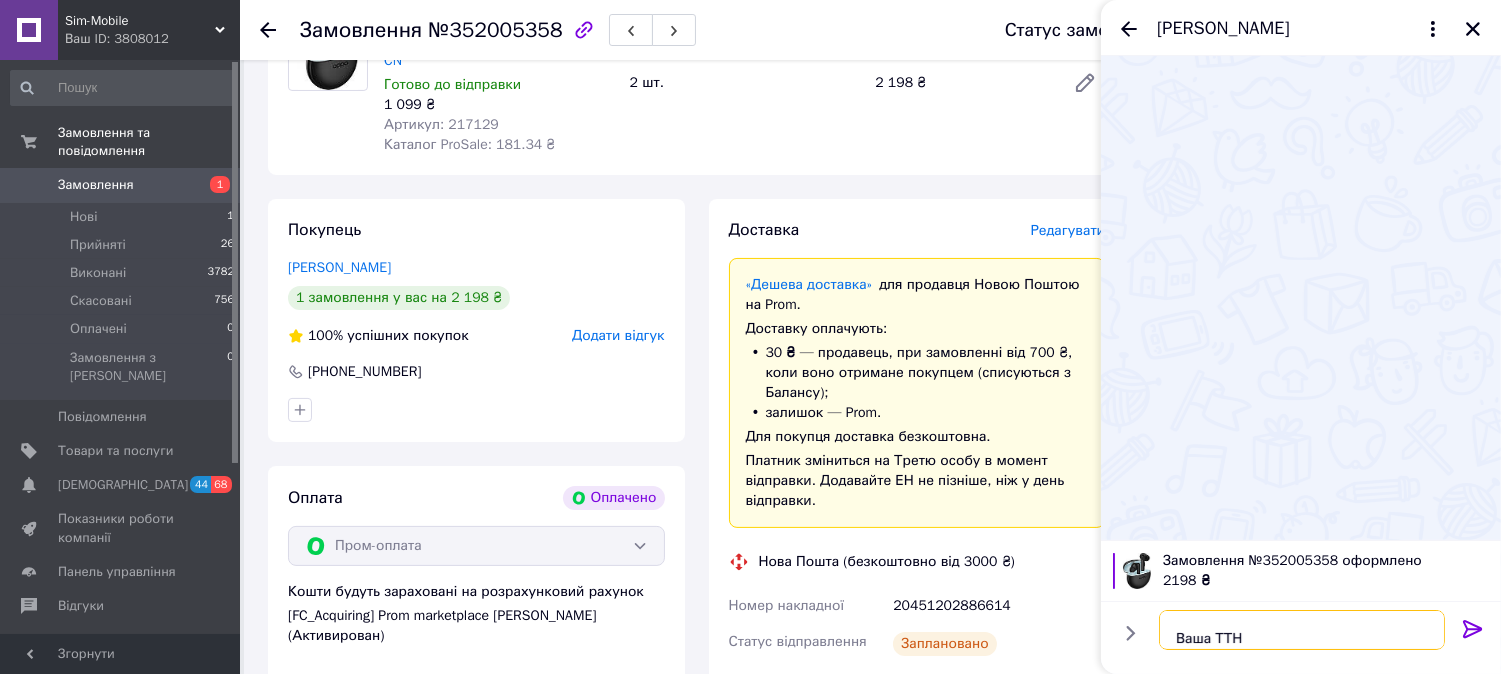 paste on "20451202886614" 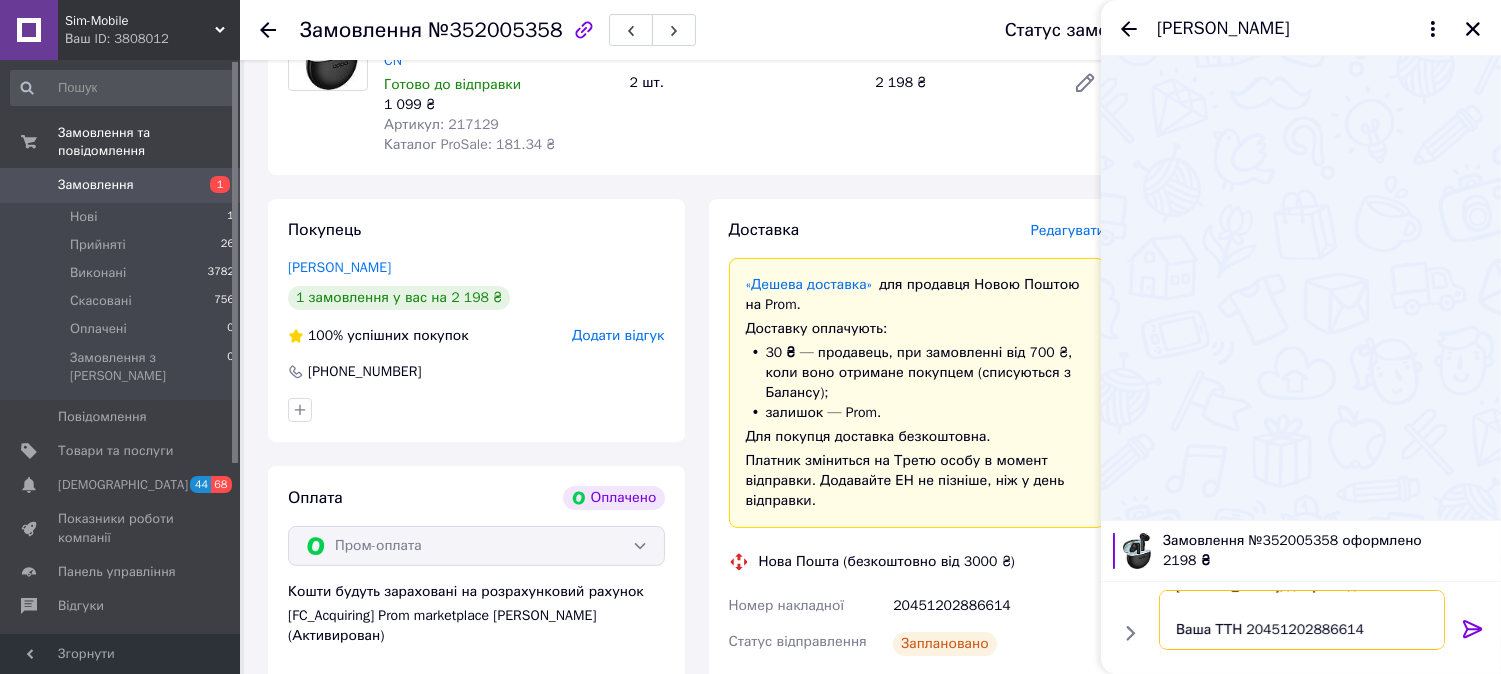 scroll, scrollTop: 58, scrollLeft: 0, axis: vertical 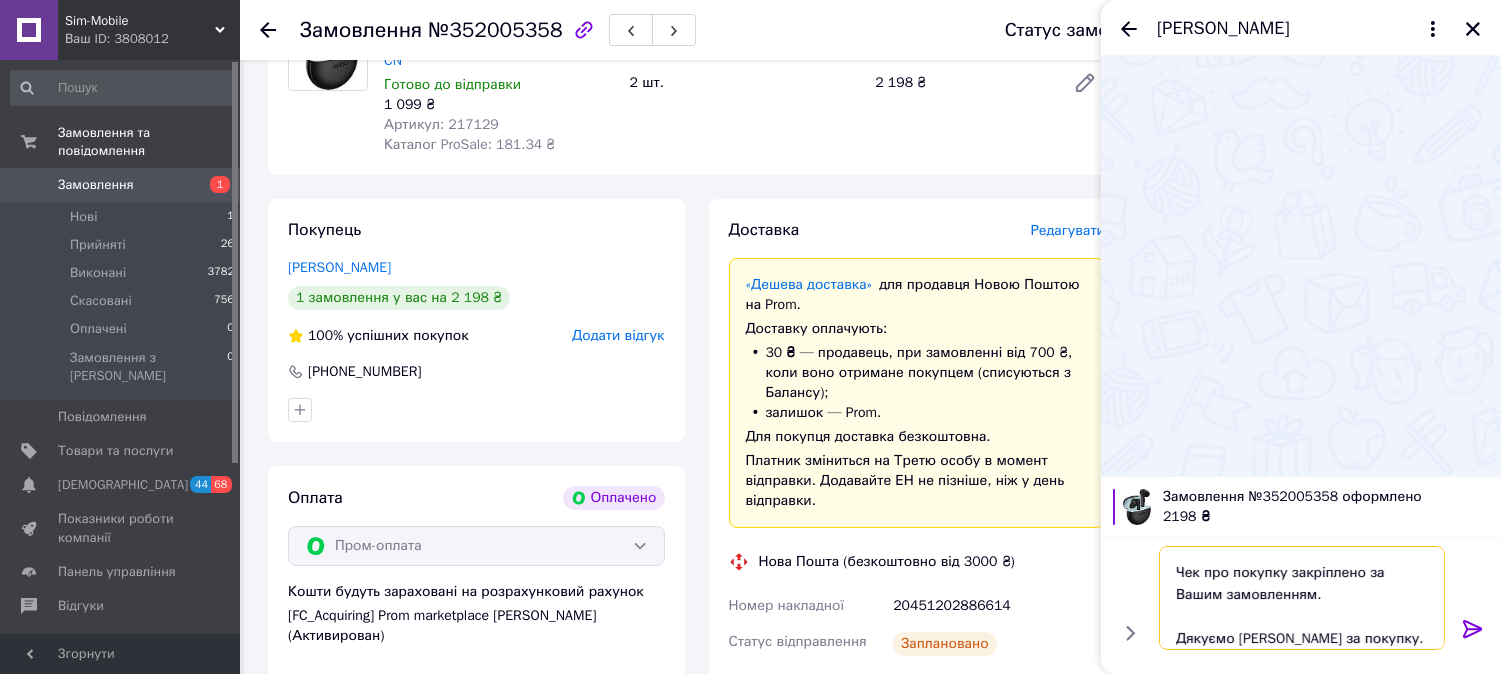 type on "Євгеній, доброго дня.
Ваша ТТН 20451202886614
Чек про покупку закріплено за Вашим замовленням.
Дякуємо Вам за покупку." 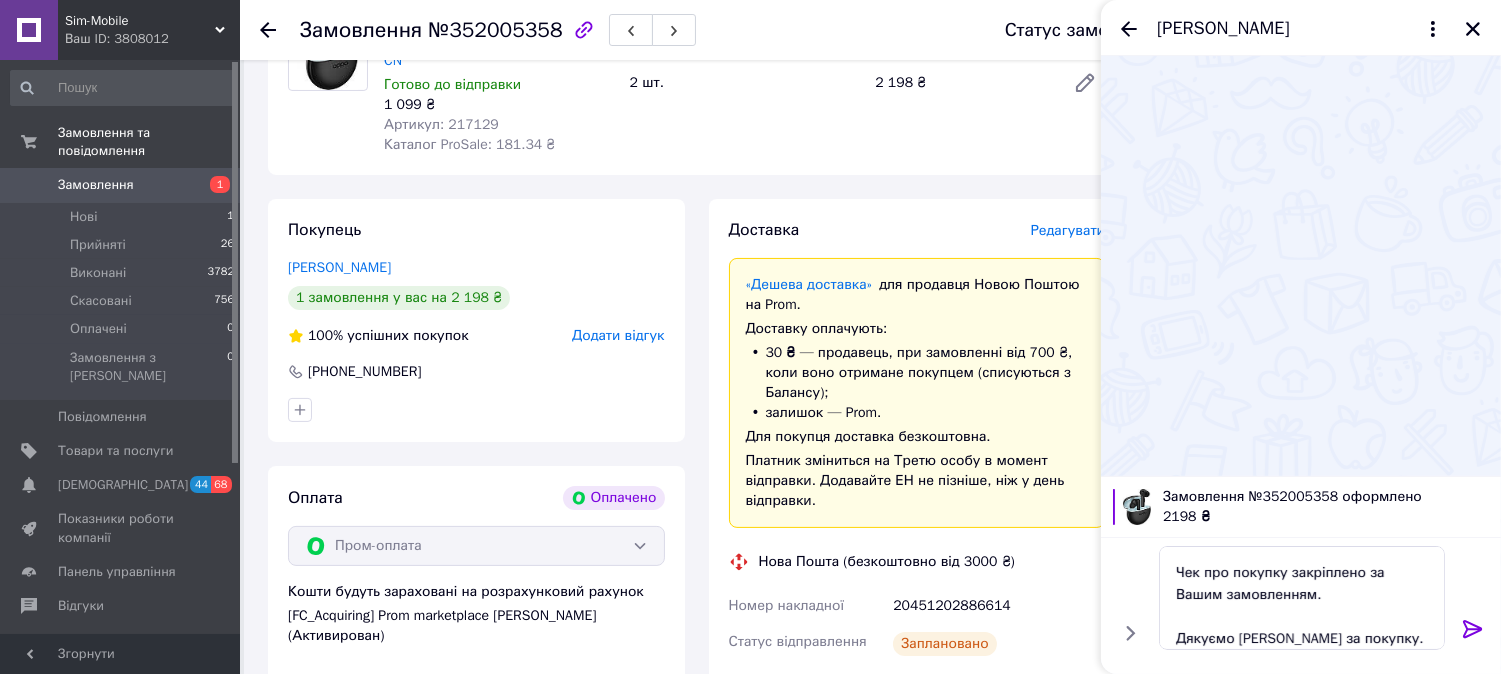 click 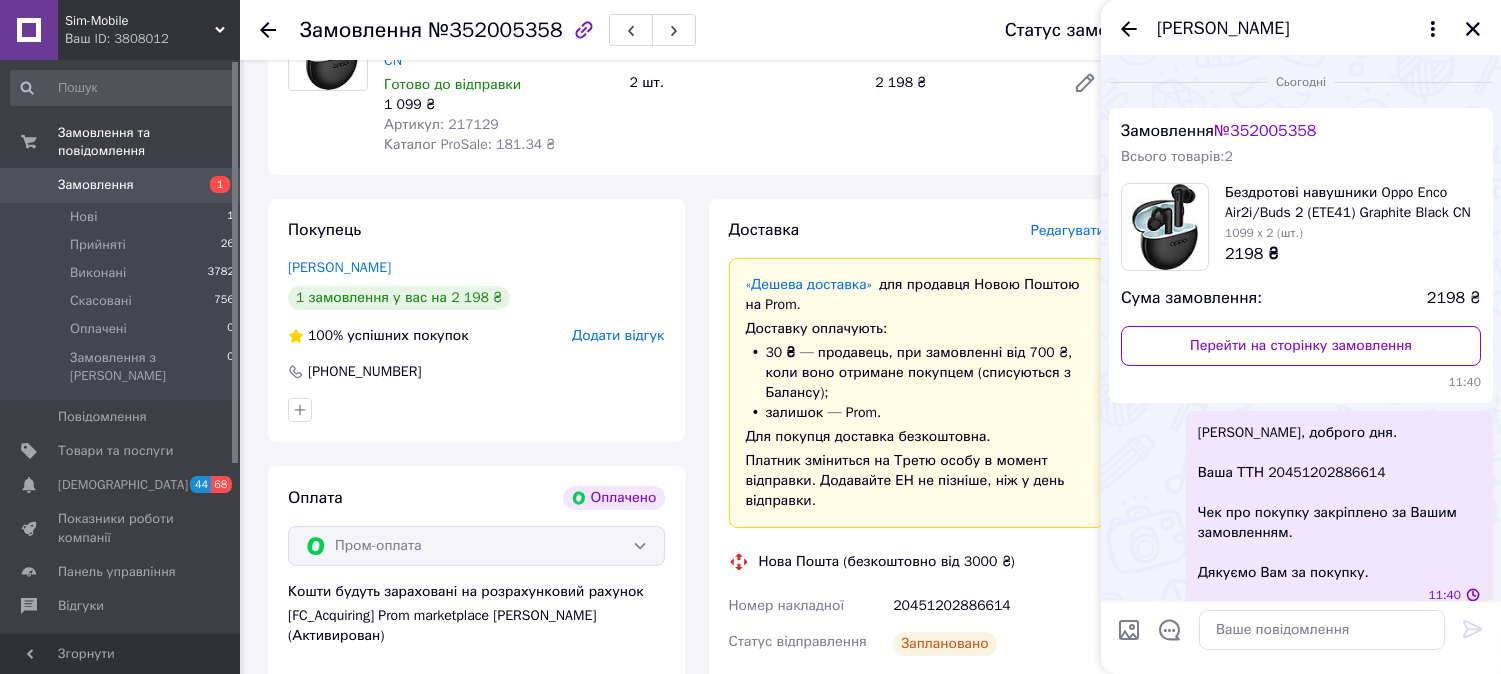 scroll, scrollTop: 0, scrollLeft: 0, axis: both 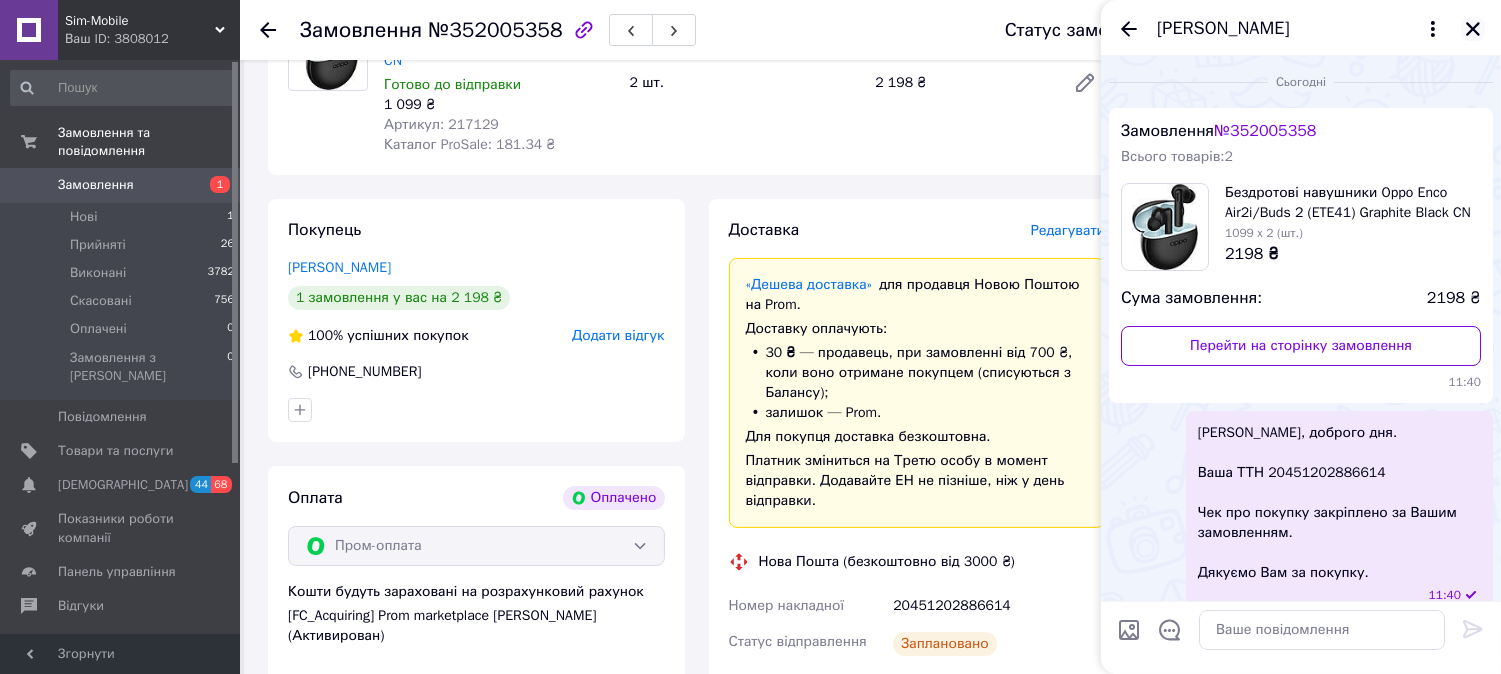 click 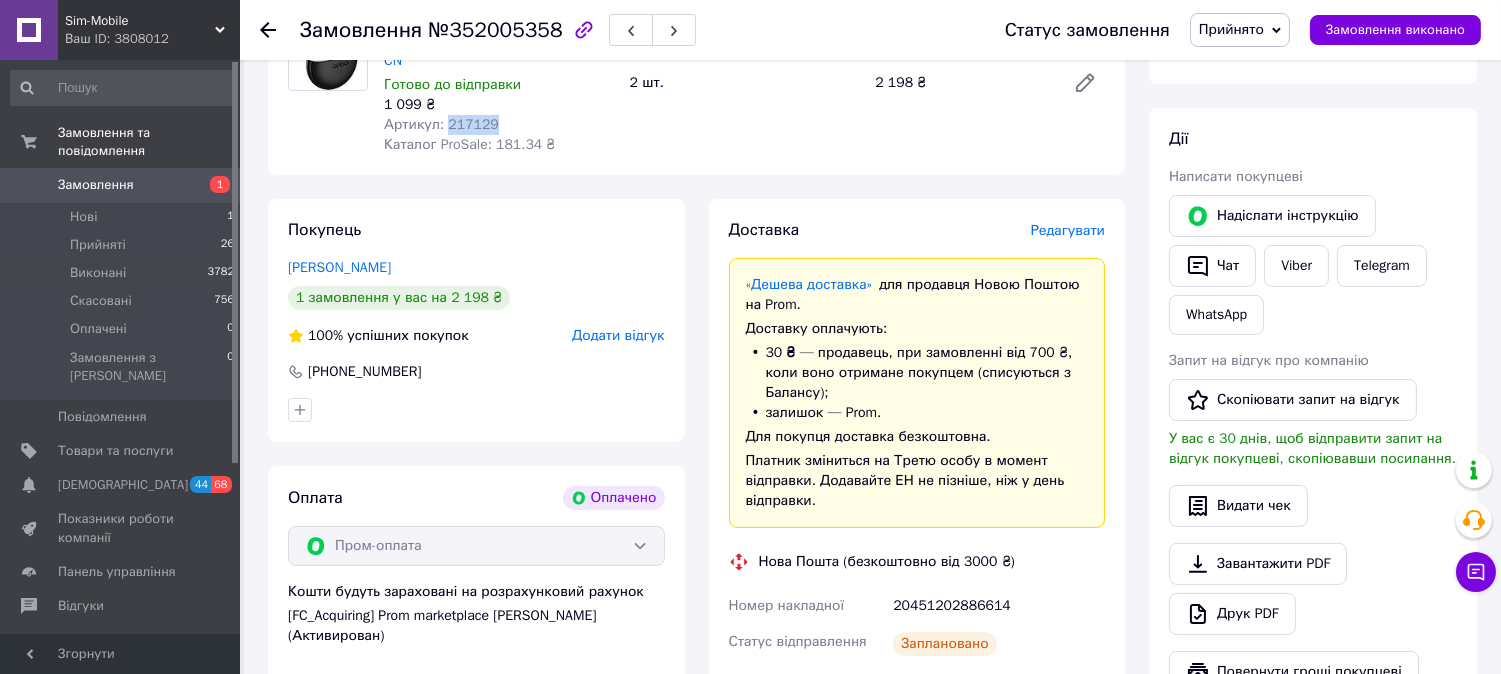 drag, startPoint x: 494, startPoint y: 120, endPoint x: 445, endPoint y: 126, distance: 49.365982 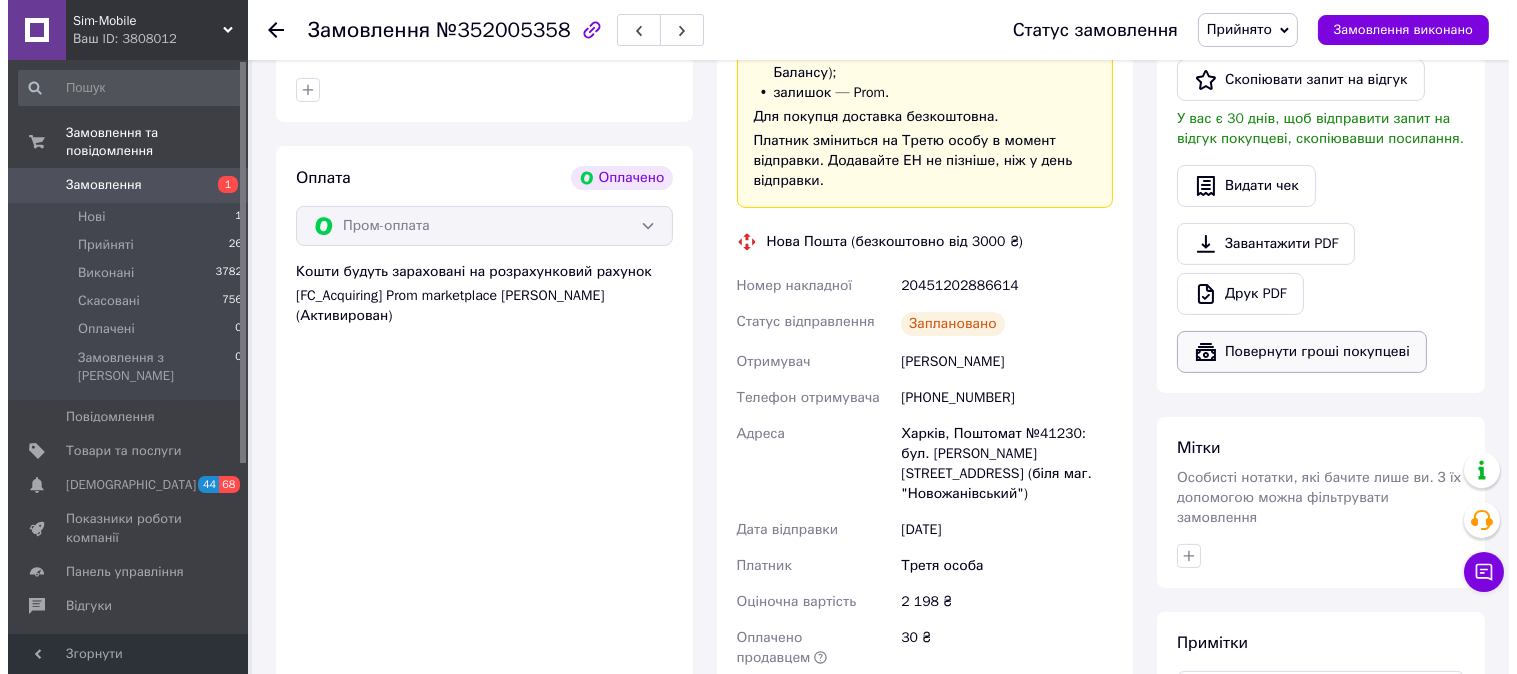 scroll, scrollTop: 1111, scrollLeft: 0, axis: vertical 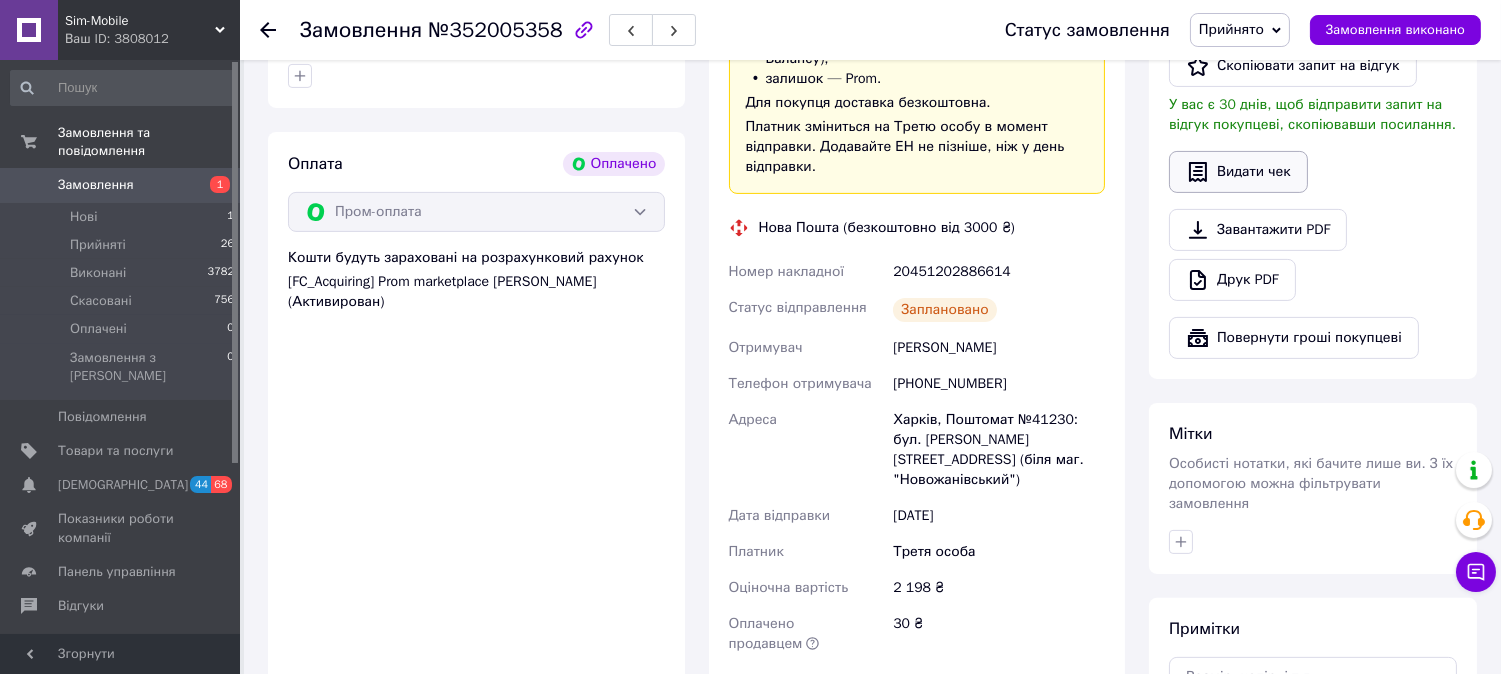 click on "Видати чек" at bounding box center [1238, 172] 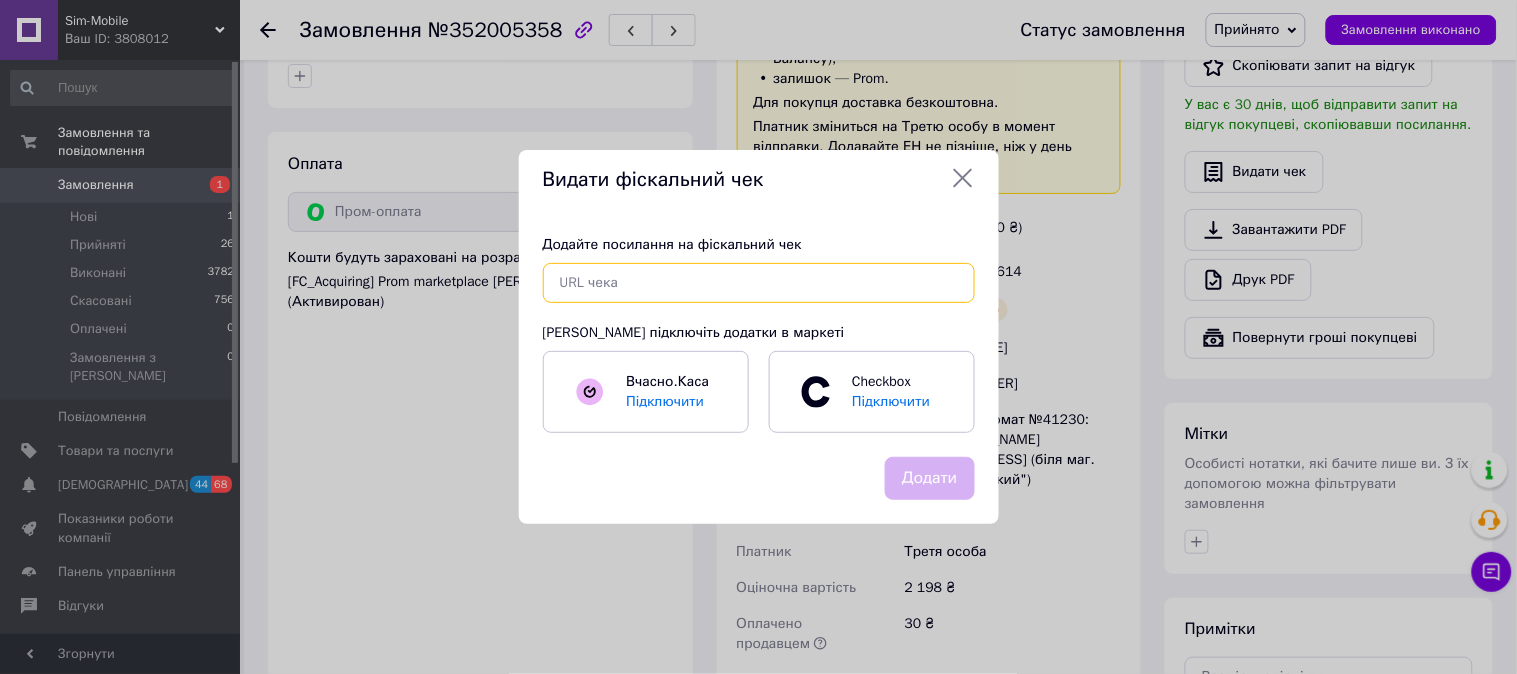 click at bounding box center (759, 283) 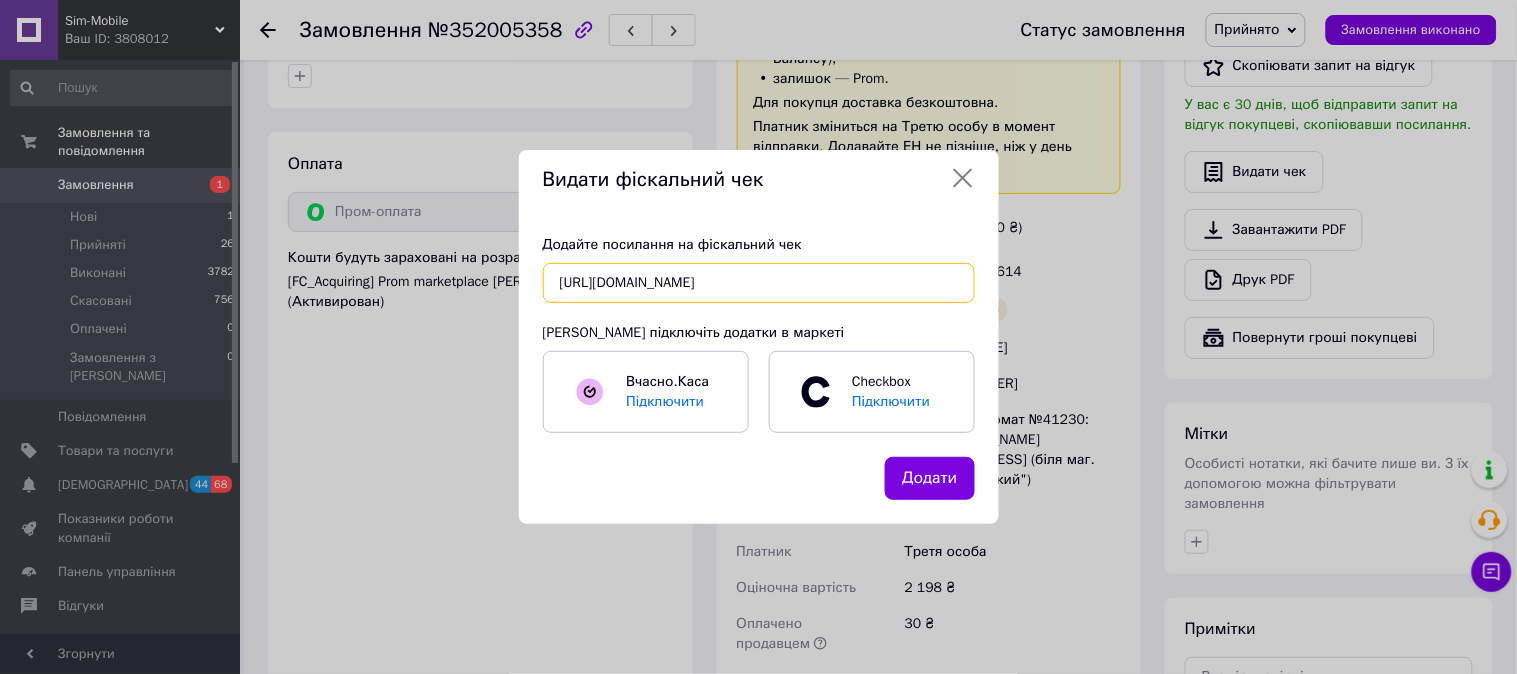 scroll, scrollTop: 0, scrollLeft: 31, axis: horizontal 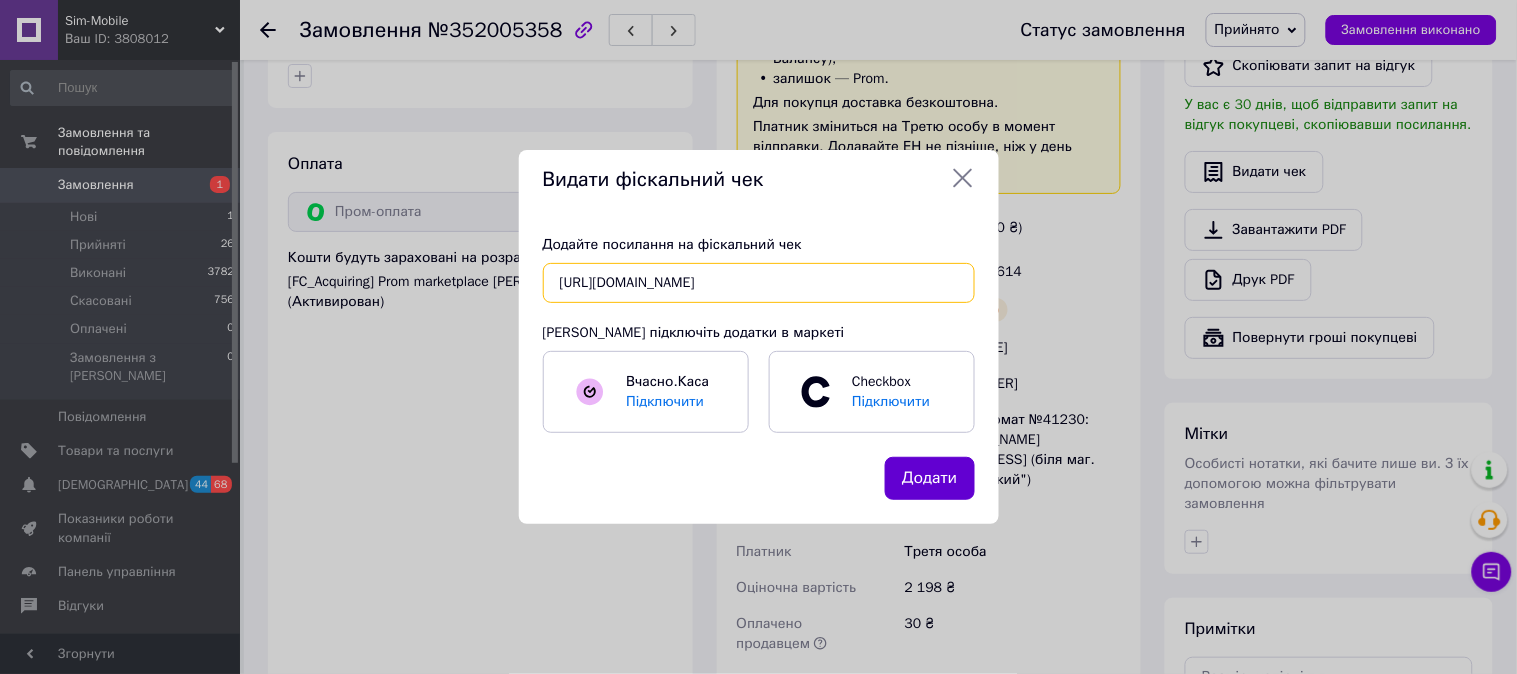 type on "https://check.checkbox.ua/21cd1ead-5c7e-49d0-be32-62ee5ab8b069" 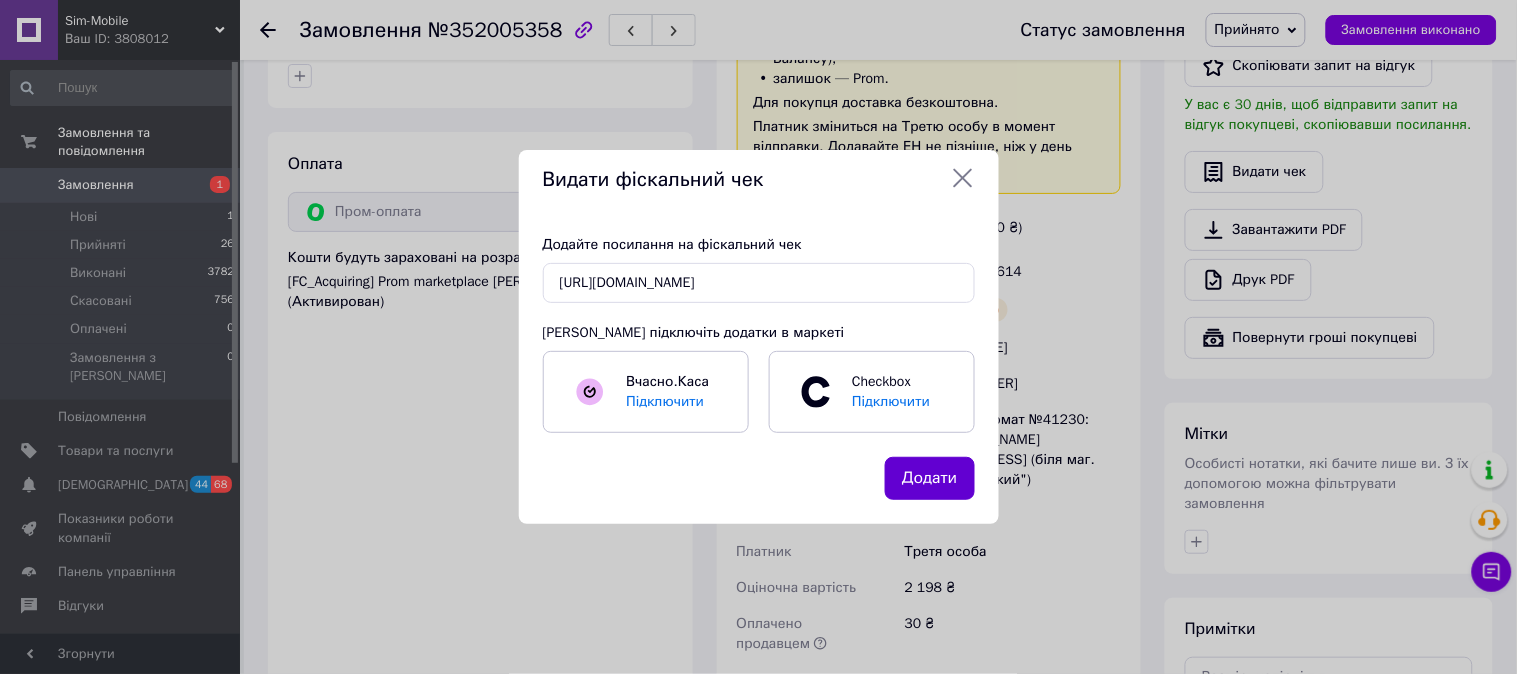 click on "Додати" at bounding box center (929, 478) 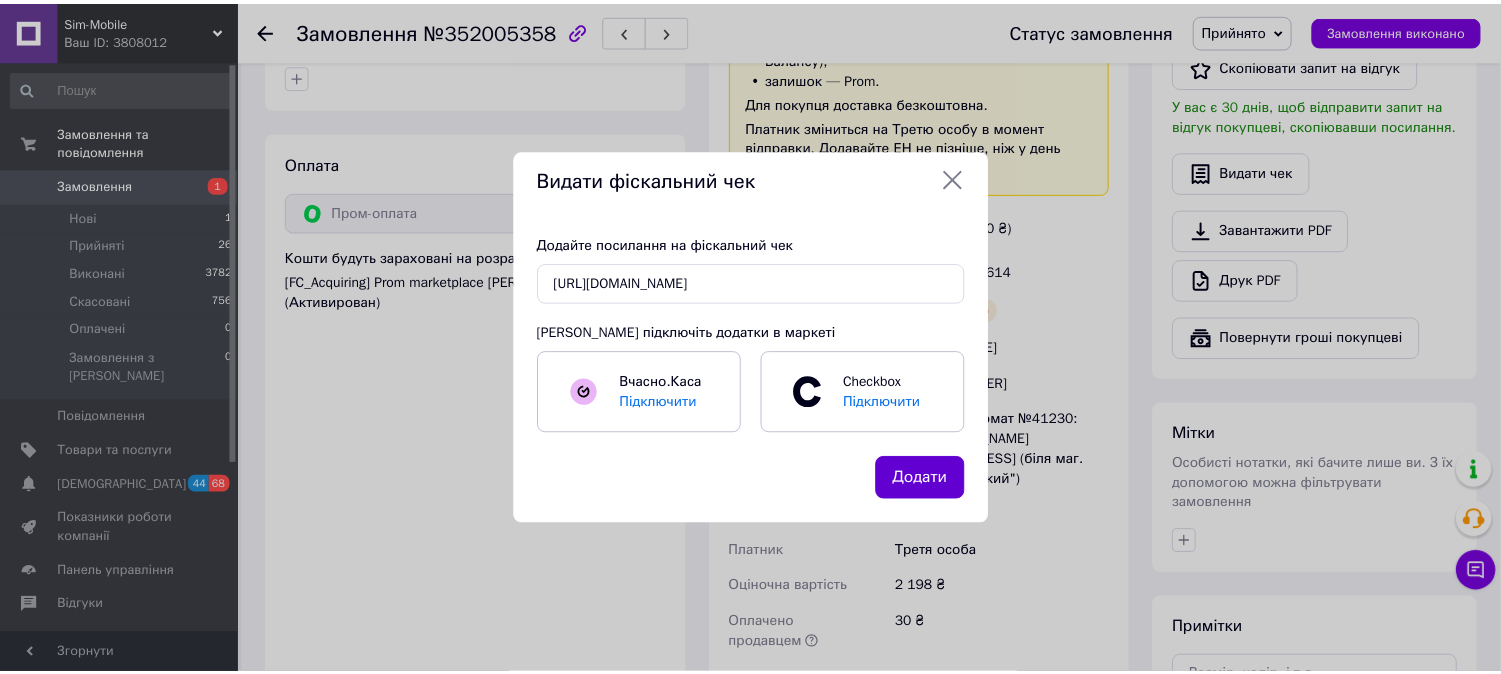 scroll, scrollTop: 0, scrollLeft: 0, axis: both 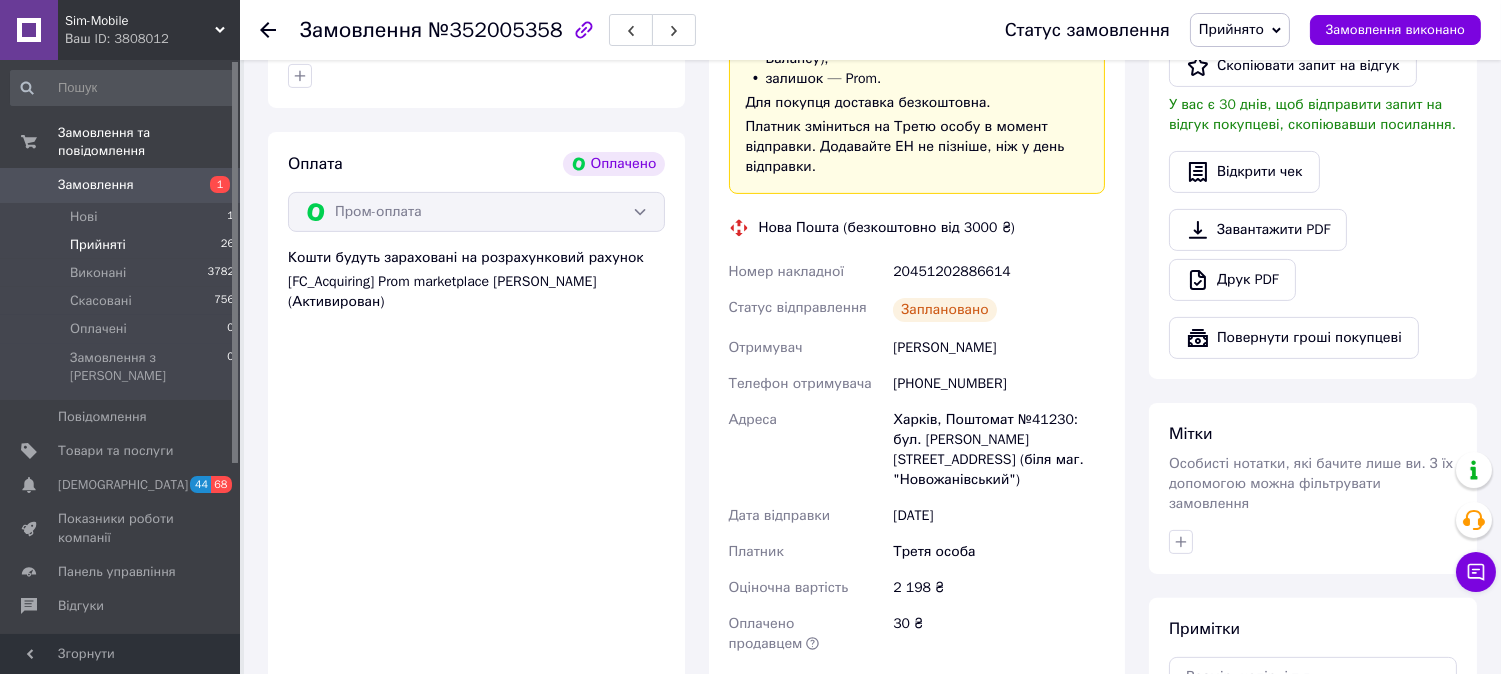 click on "Прийняті" at bounding box center [98, 245] 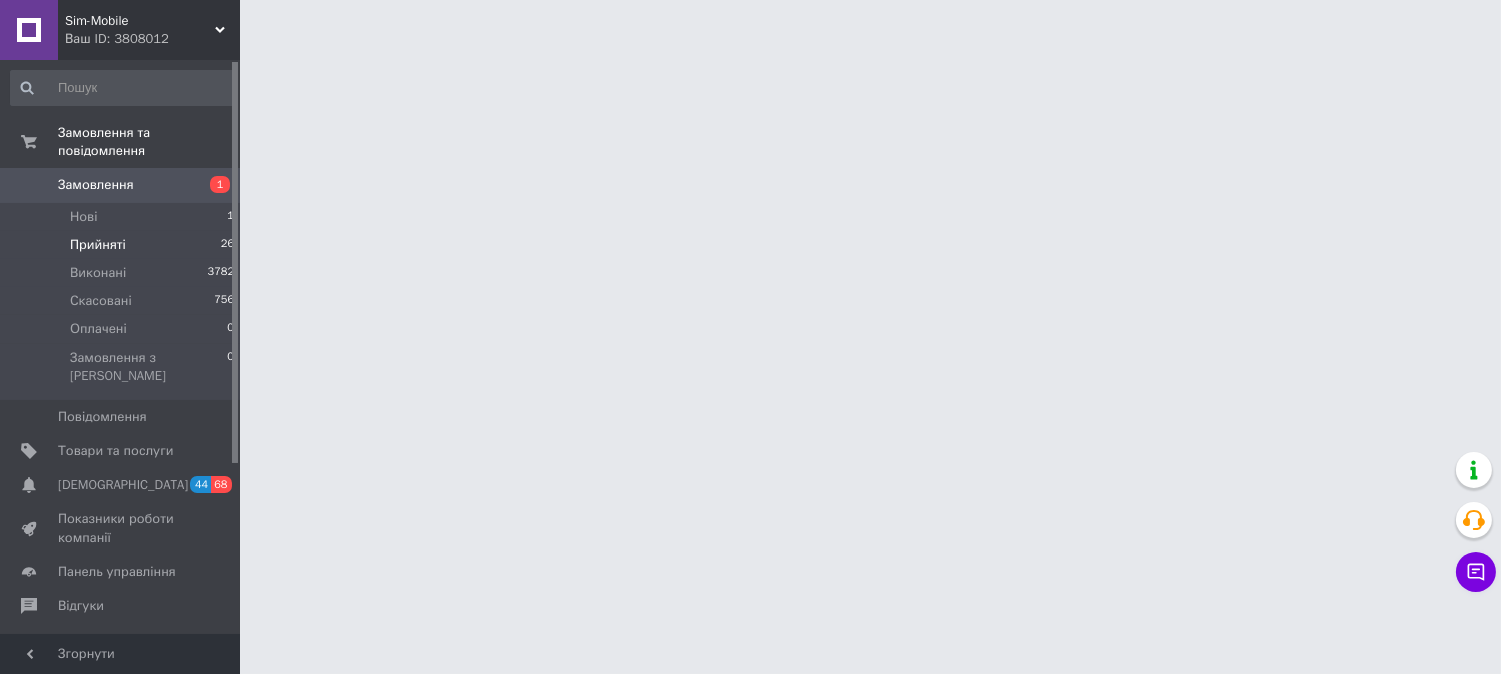scroll, scrollTop: 0, scrollLeft: 0, axis: both 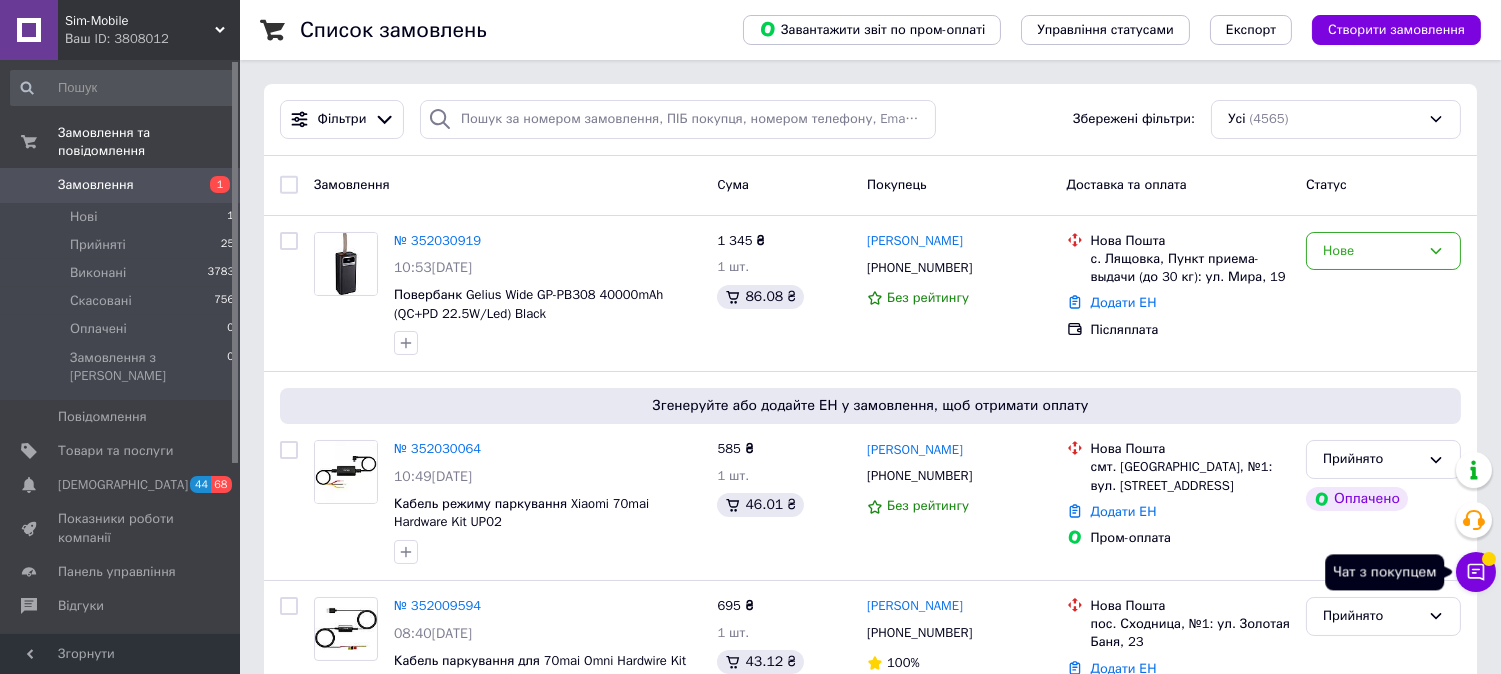 click on "Чат з покупцем" at bounding box center [1476, 572] 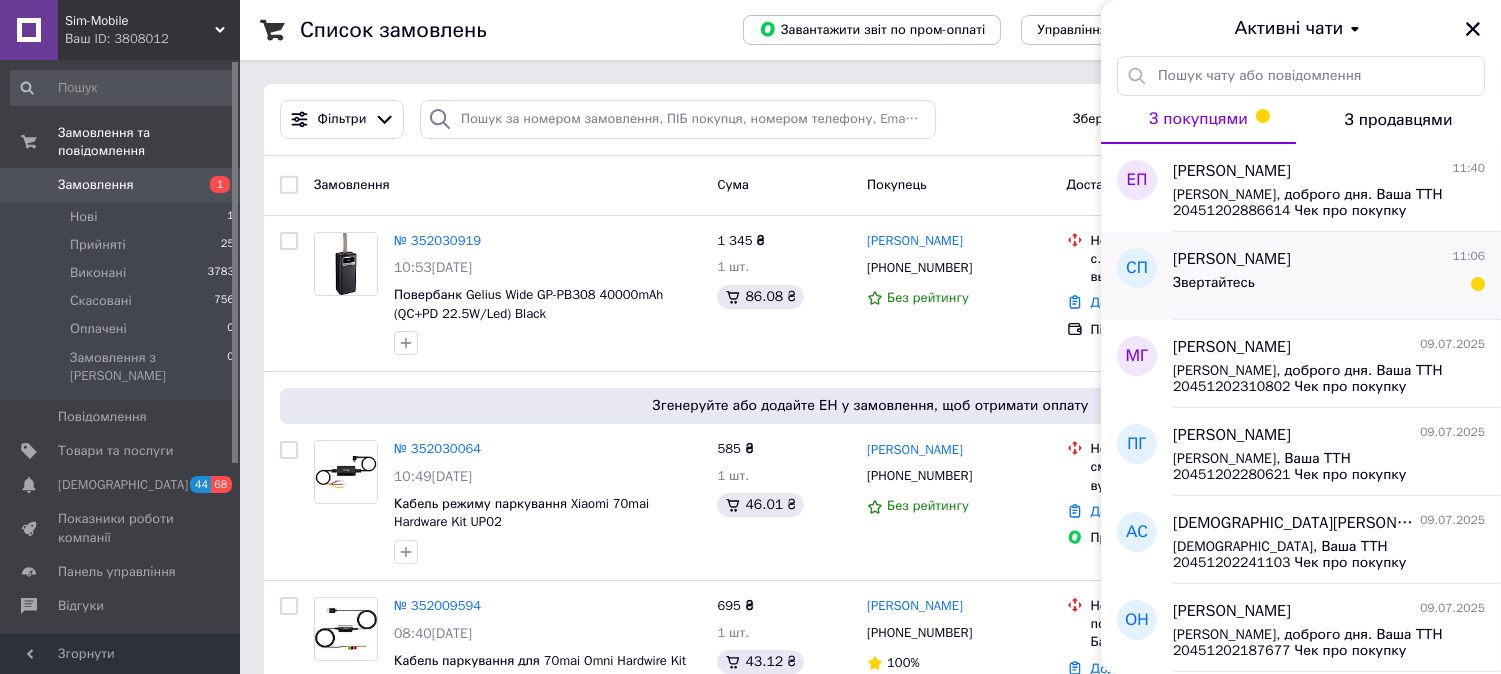 click on "Звертайтесь" at bounding box center [1329, 287] 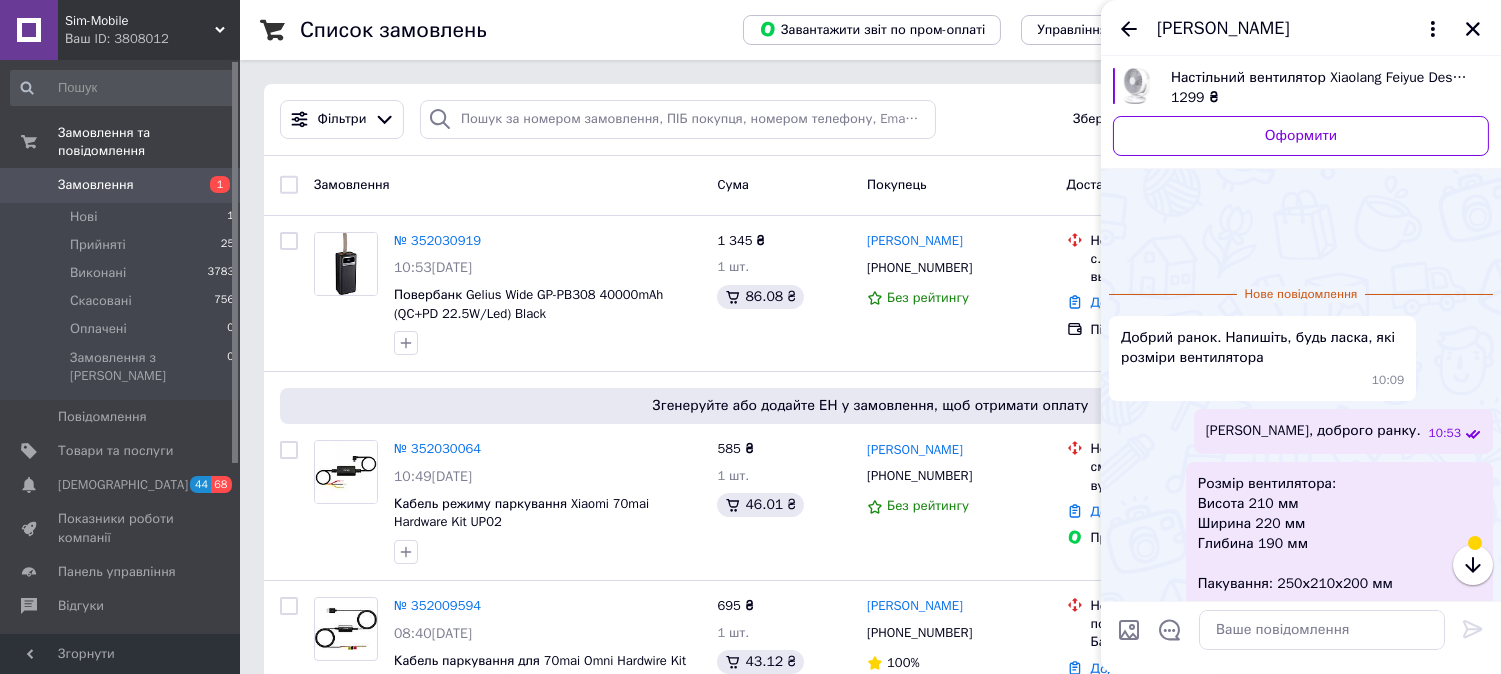 scroll, scrollTop: 115, scrollLeft: 0, axis: vertical 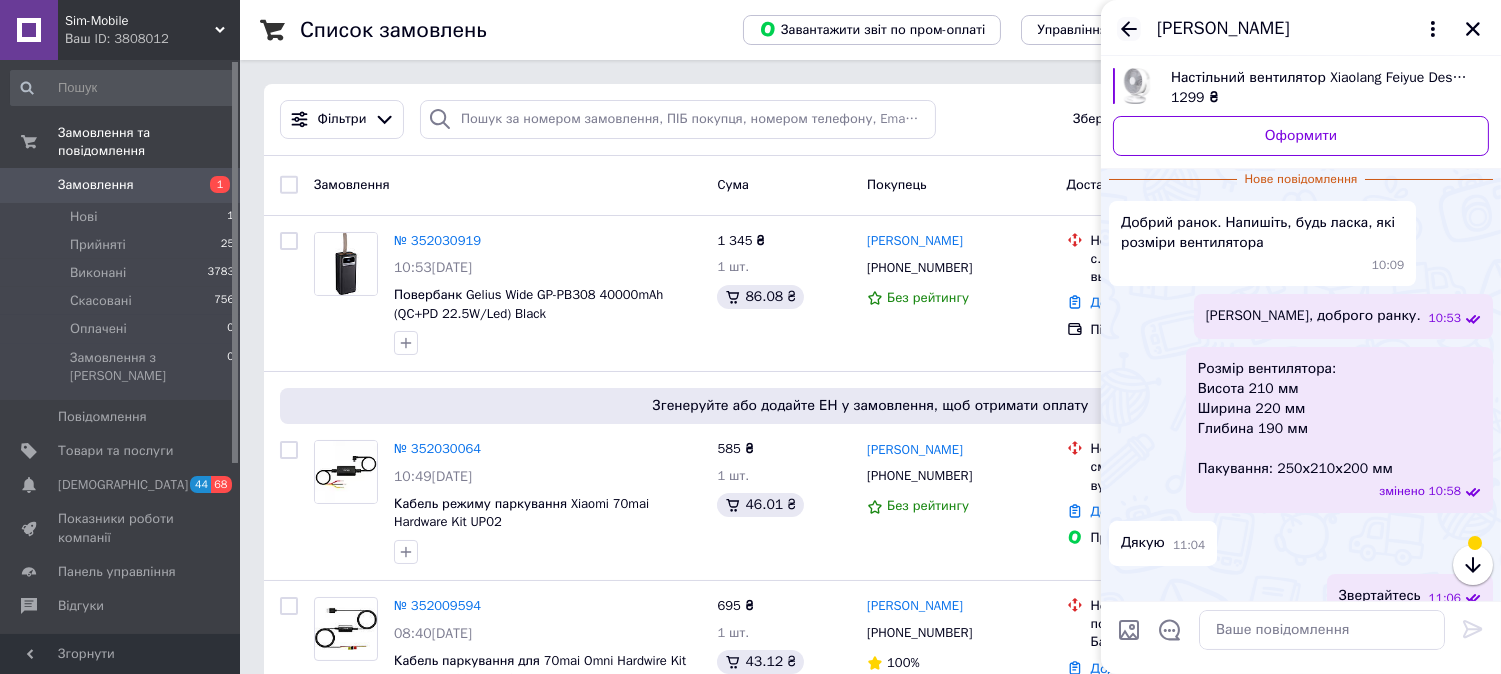 click 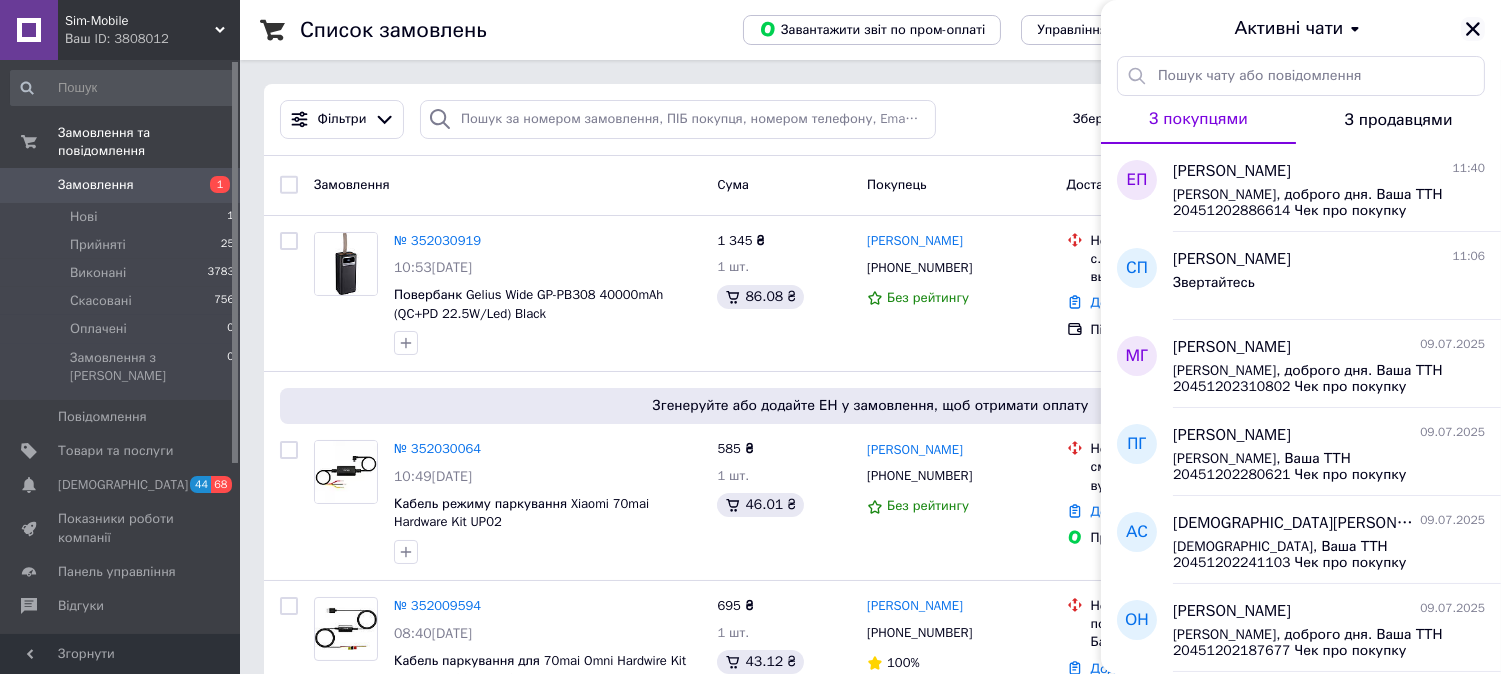 click 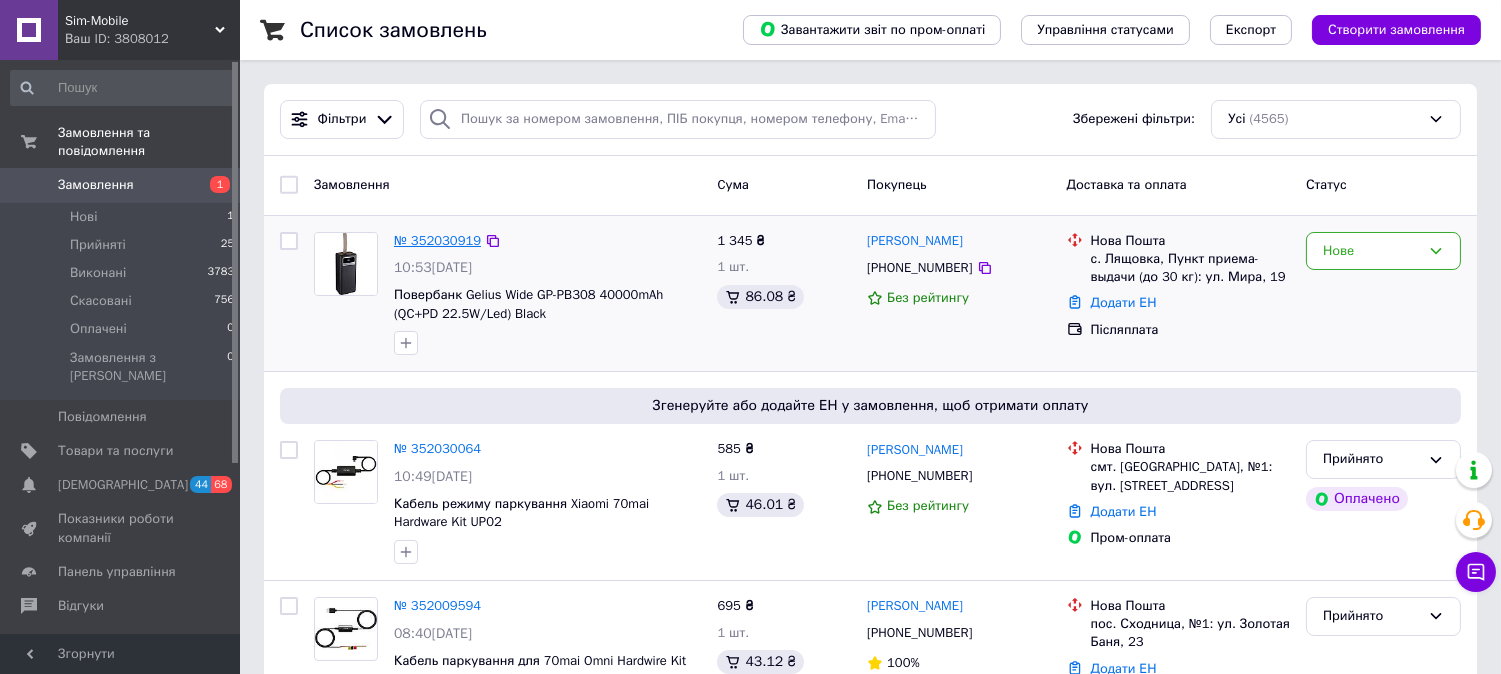 click on "№ 352030919" at bounding box center (437, 240) 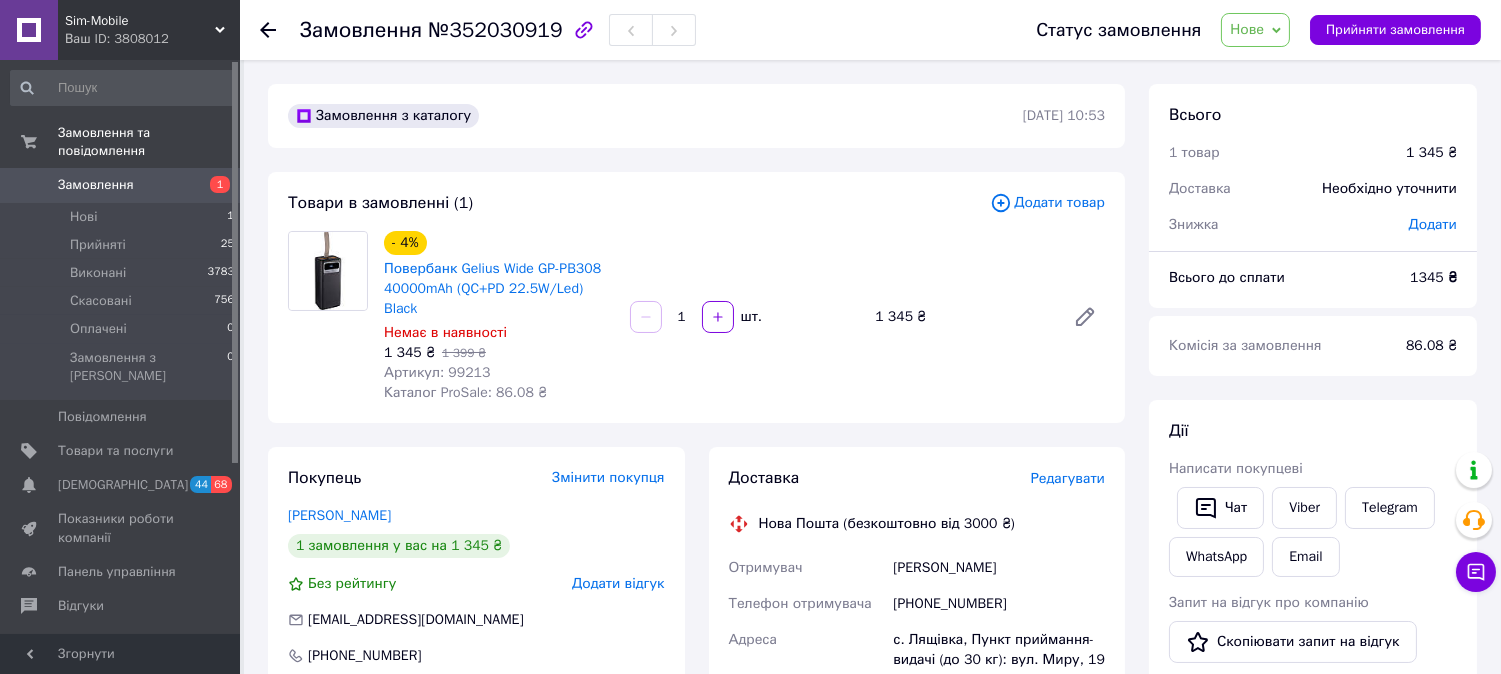 click on "Замовлення" at bounding box center (96, 185) 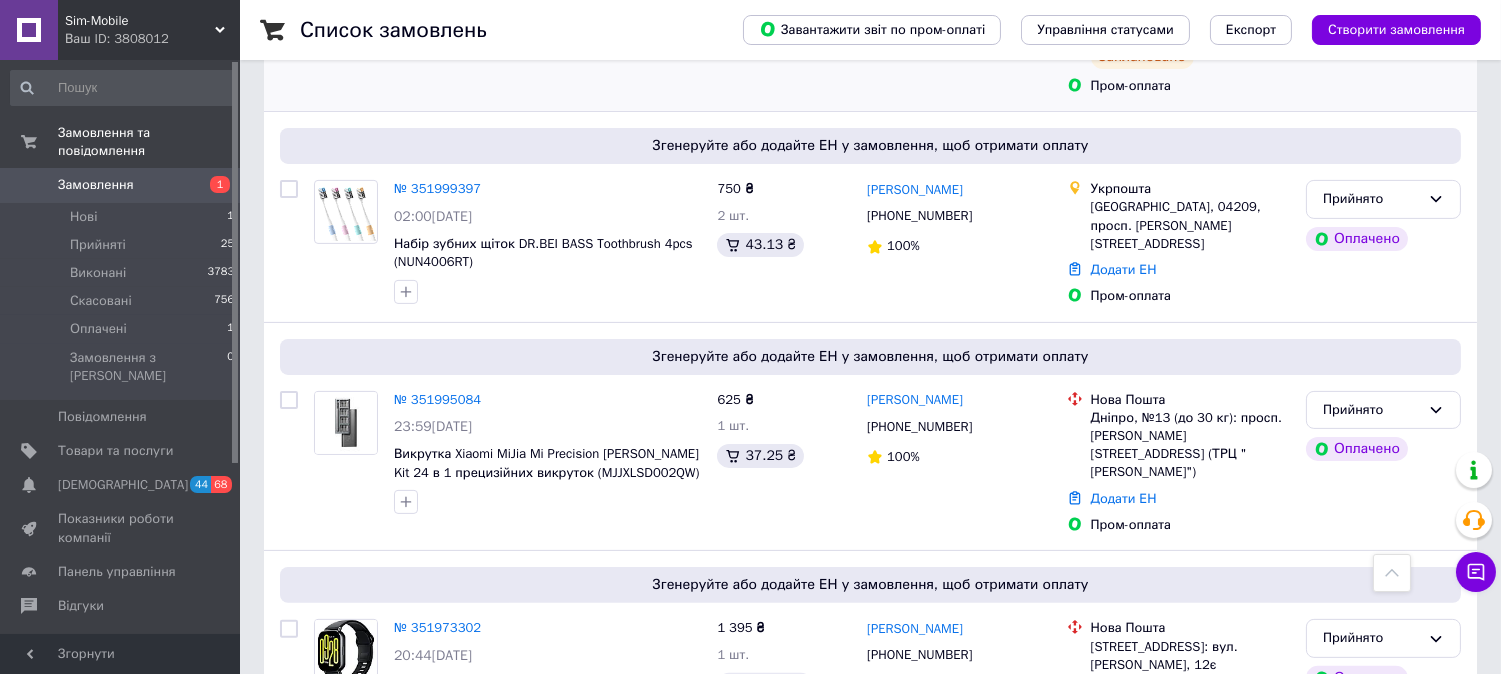 scroll, scrollTop: 1444, scrollLeft: 0, axis: vertical 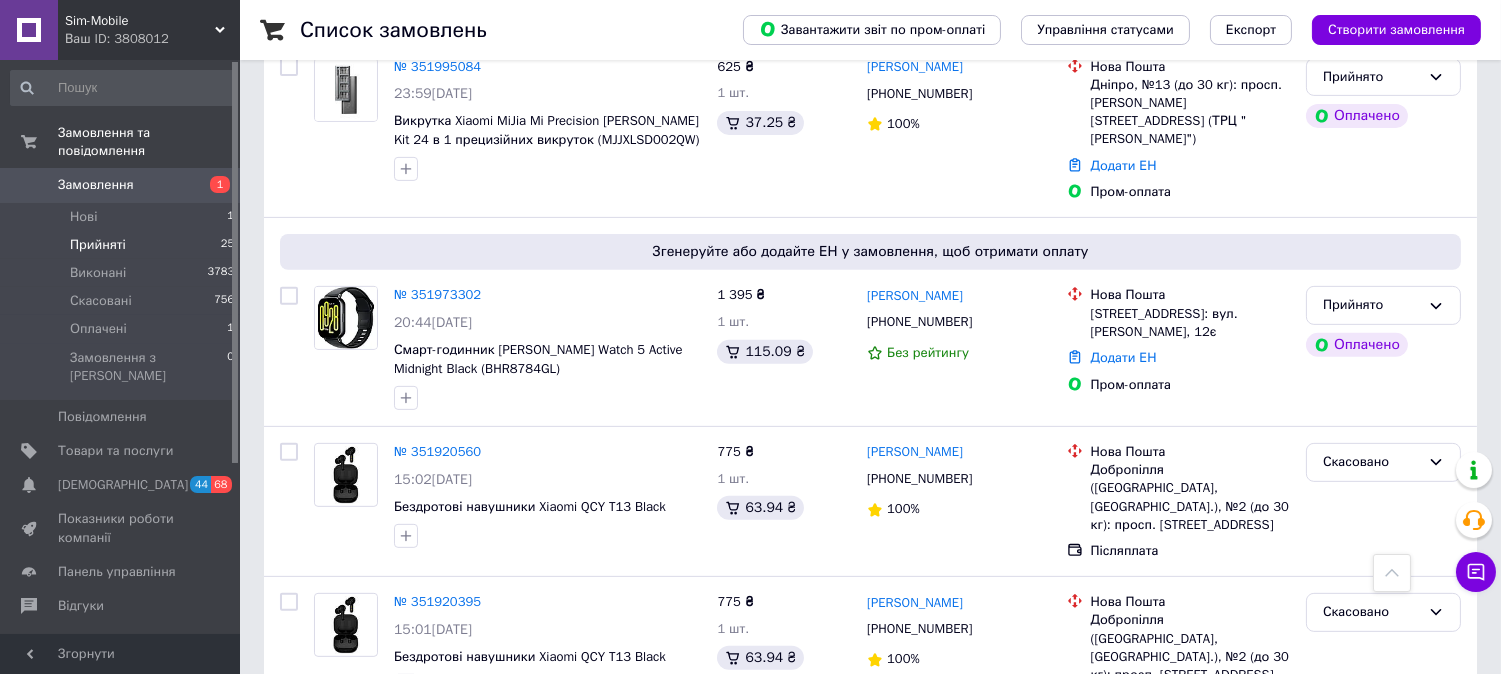 click on "Прийняті" at bounding box center [98, 245] 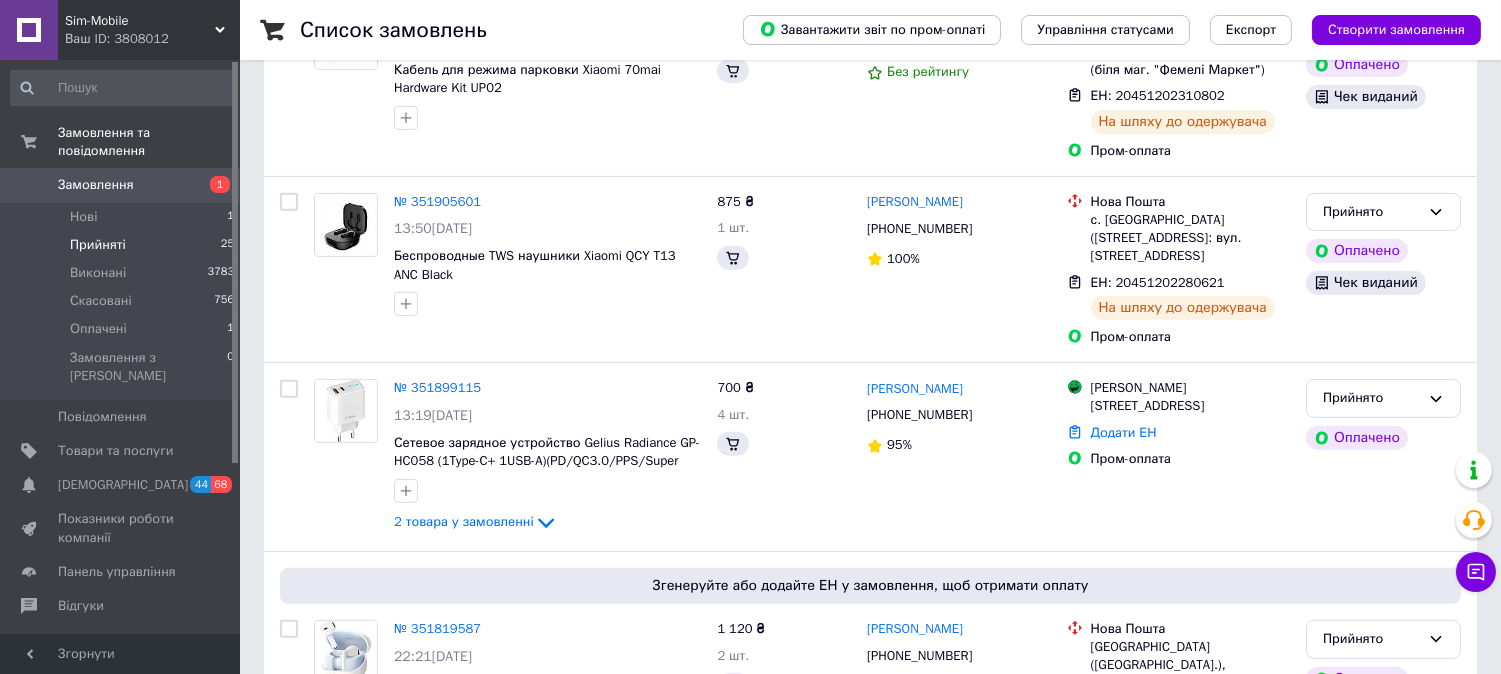 scroll, scrollTop: 0, scrollLeft: 0, axis: both 